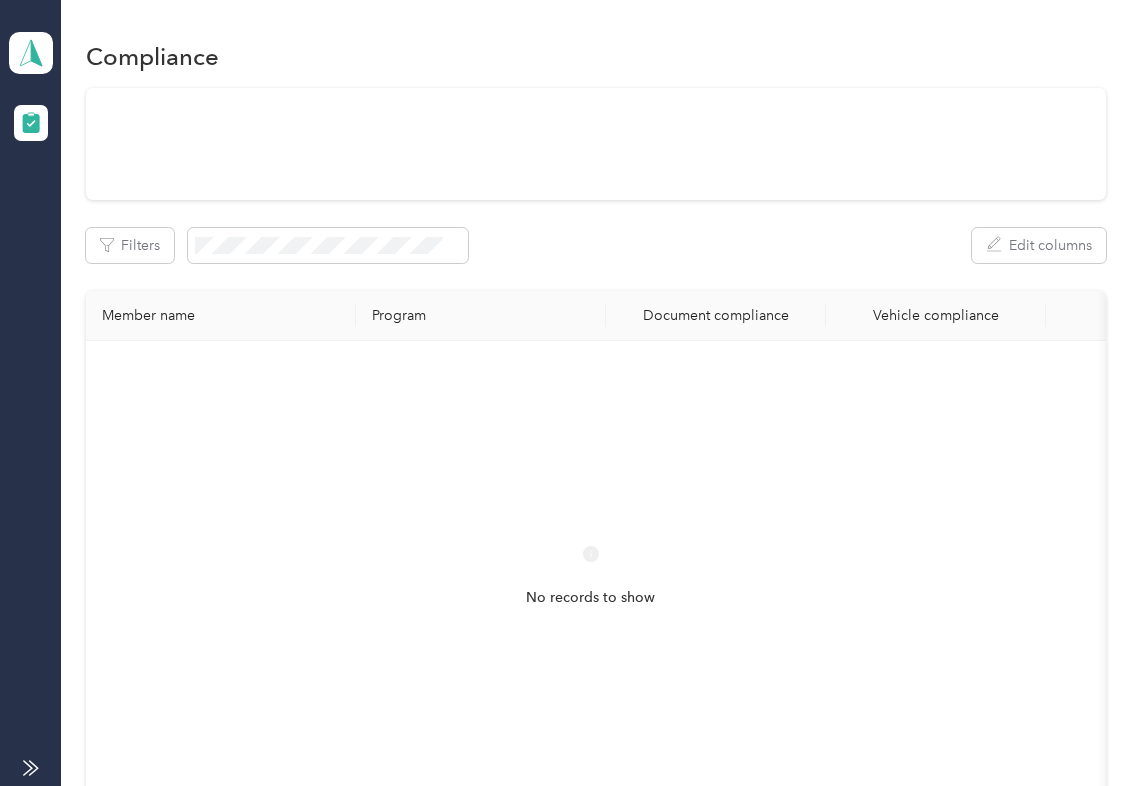 scroll, scrollTop: 0, scrollLeft: 0, axis: both 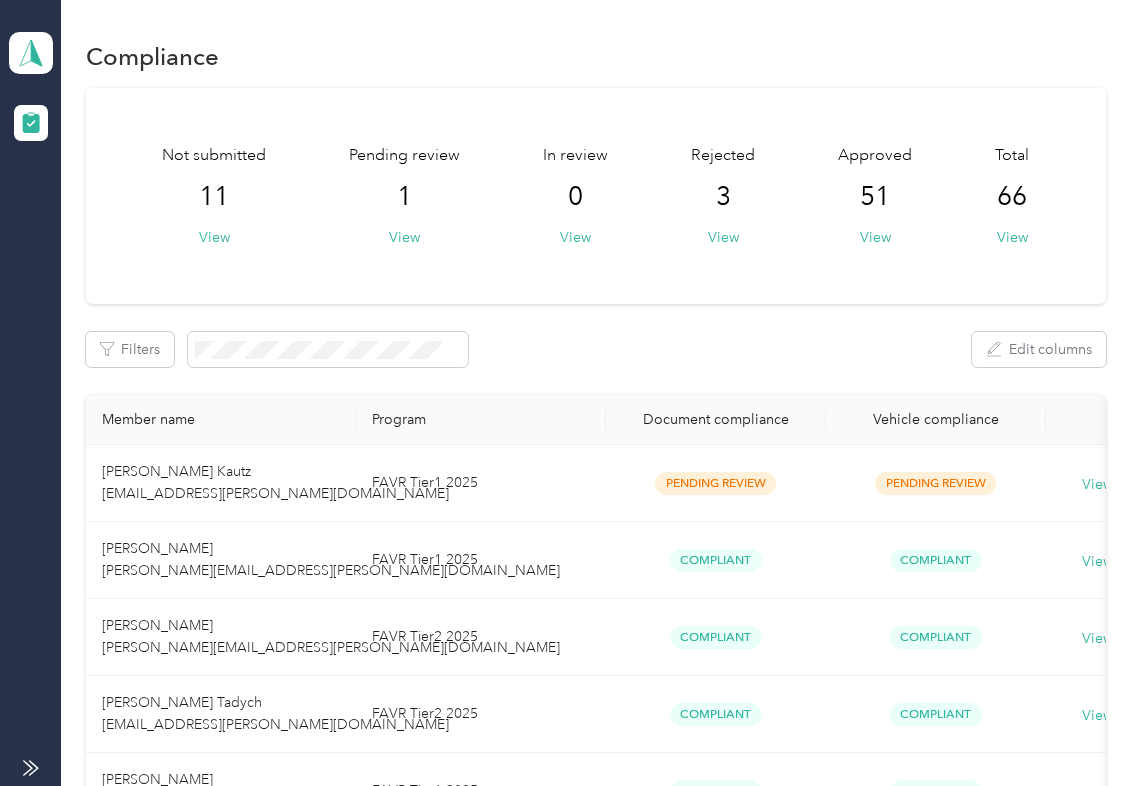 click on "Not submitted 11 View Pending review 1 View In review 0 View Rejected 3 View Approved 51 View Total 66 View" at bounding box center (596, 196) 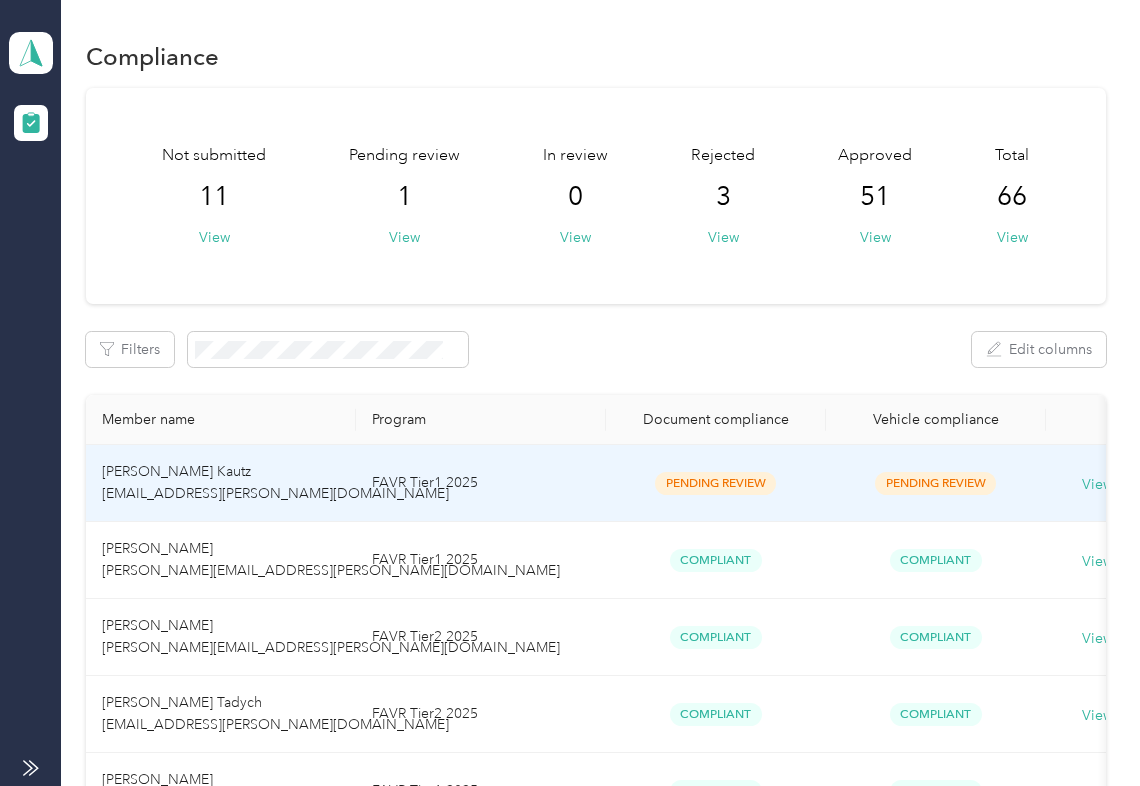 click on "FAVR Tier1 2025" at bounding box center [481, 483] 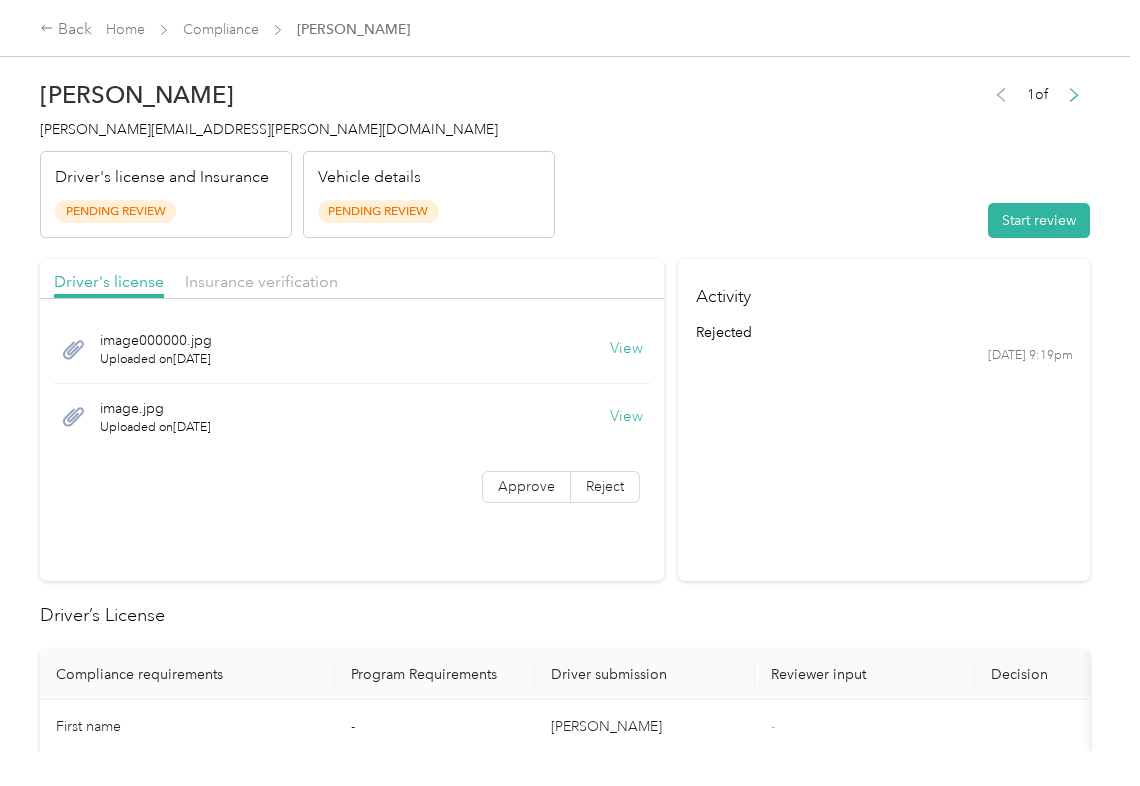 drag, startPoint x: 616, startPoint y: 505, endPoint x: 604, endPoint y: 409, distance: 96.74709 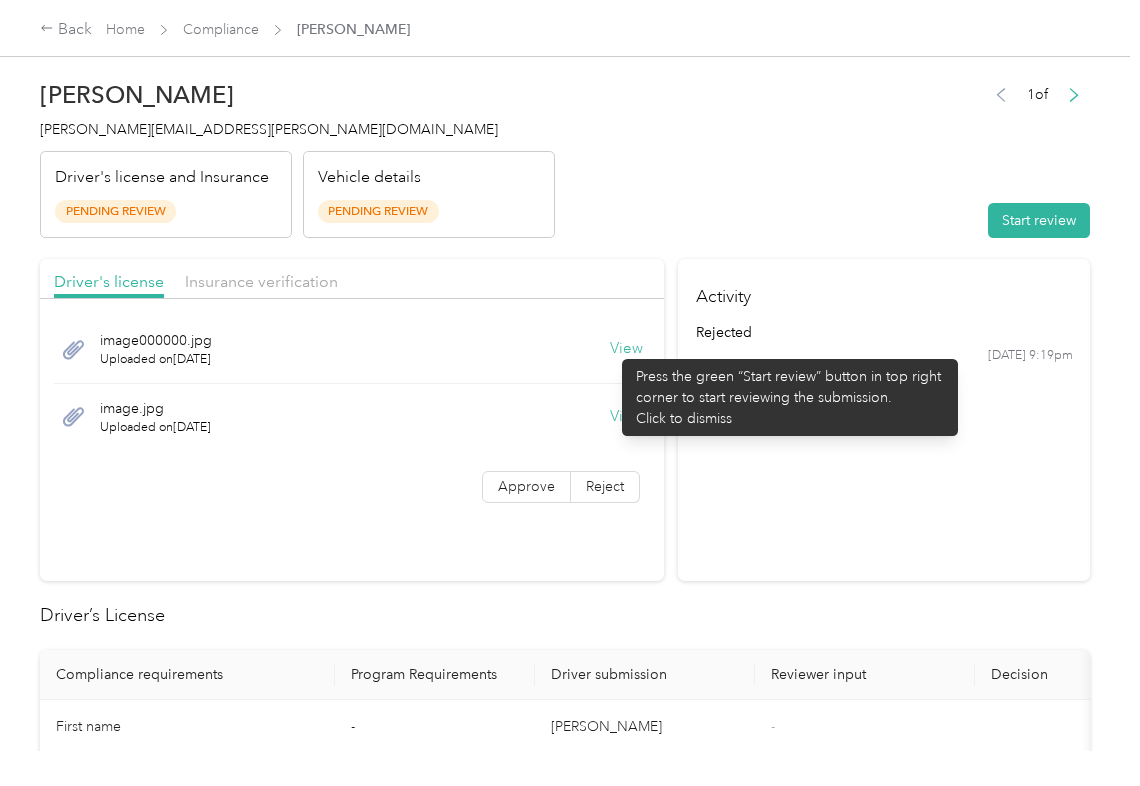 click on "View" at bounding box center [626, 349] 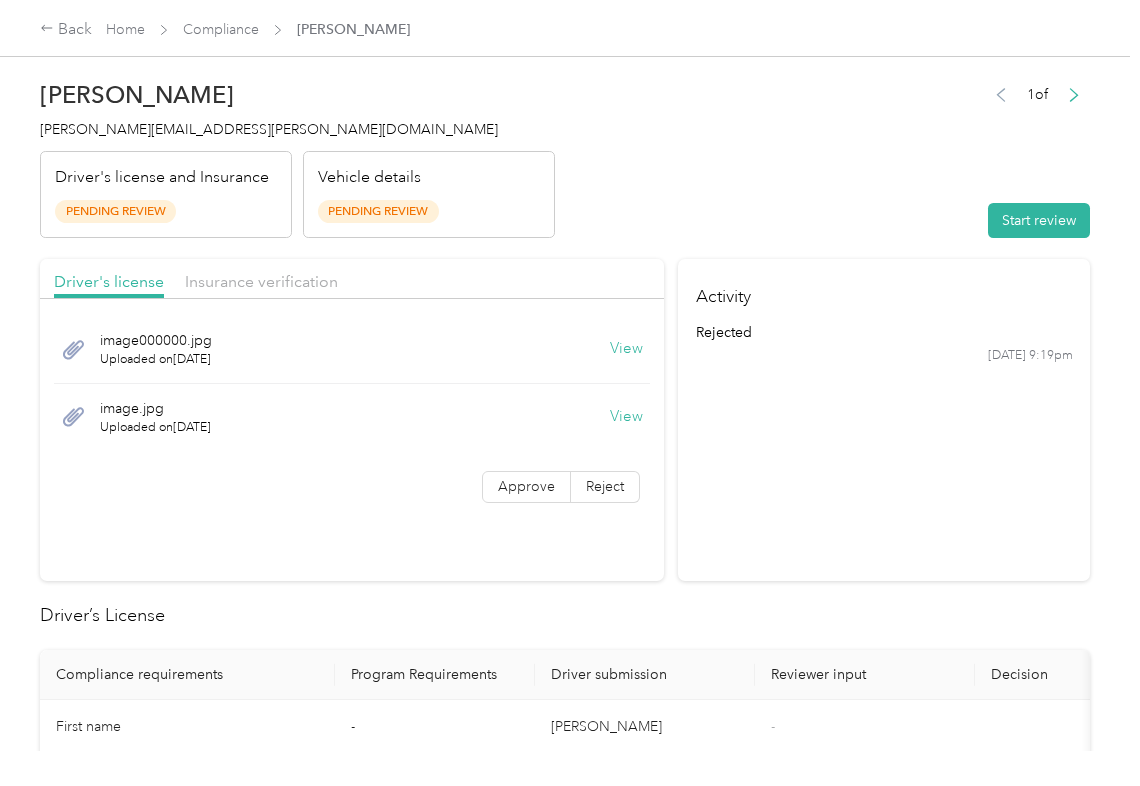 click on "View" at bounding box center [626, 417] 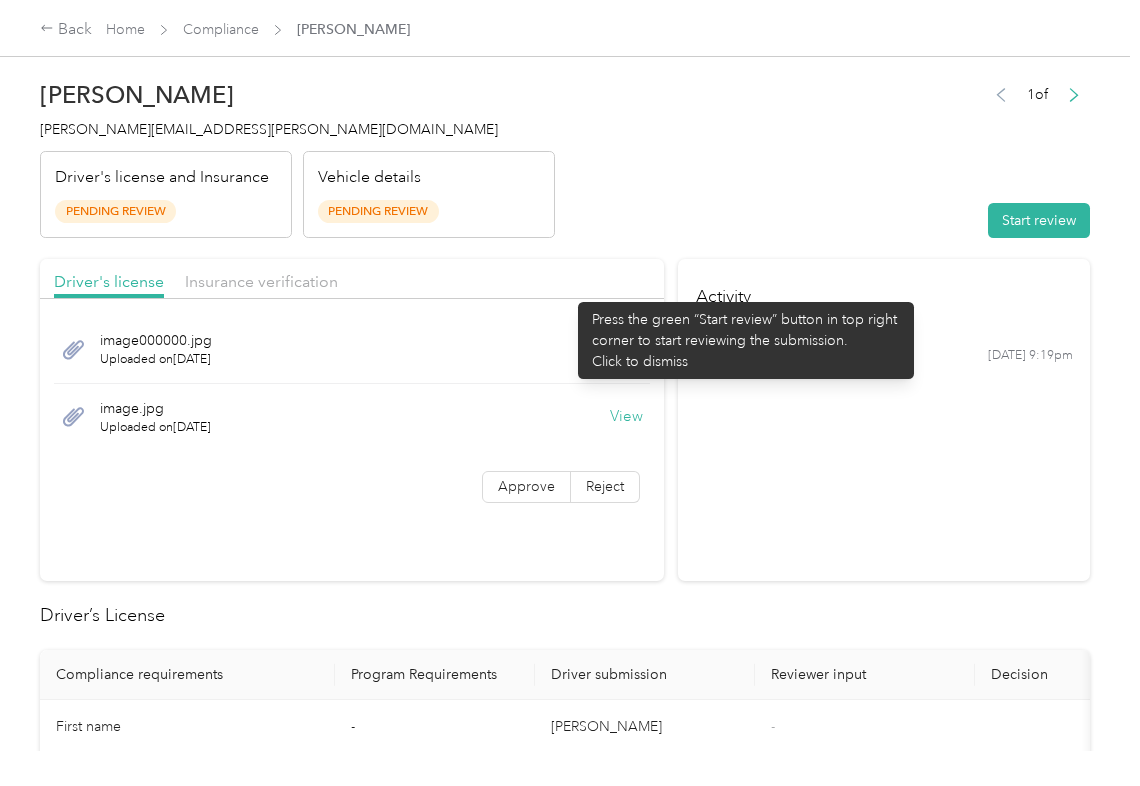 click on "Driver's license Insurance verification" at bounding box center (352, 279) 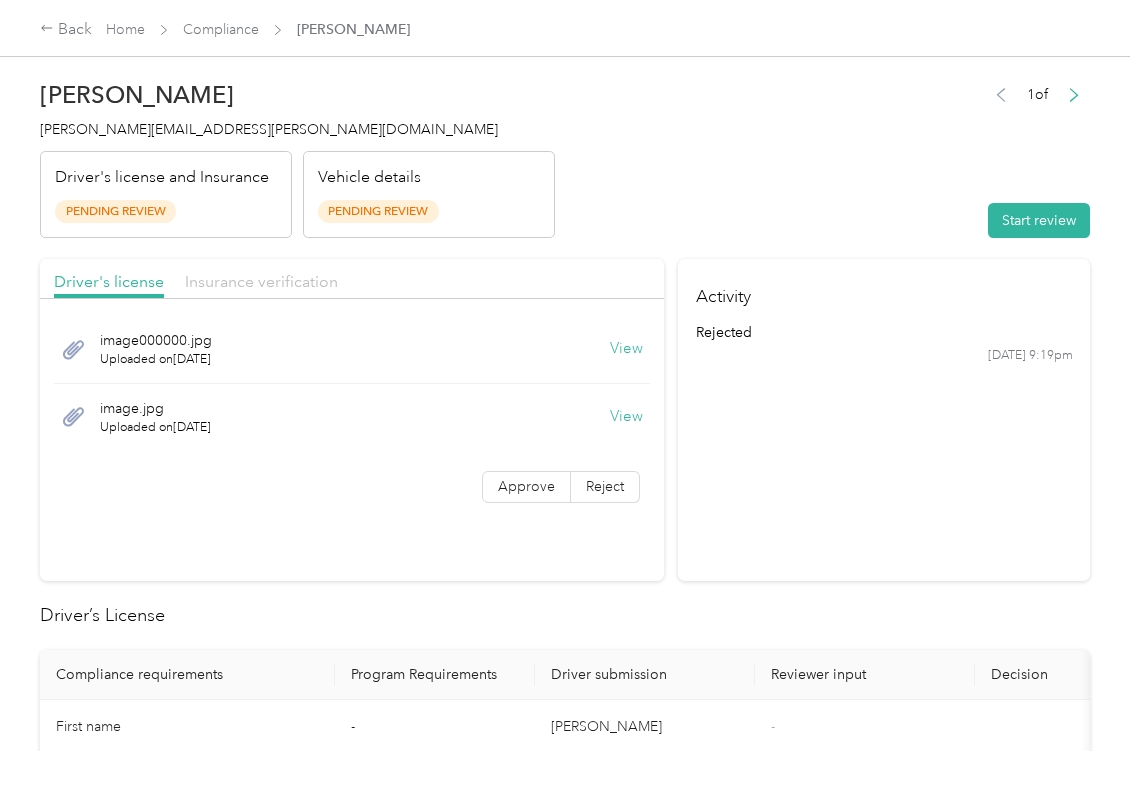 click on "Insurance verification" at bounding box center (261, 281) 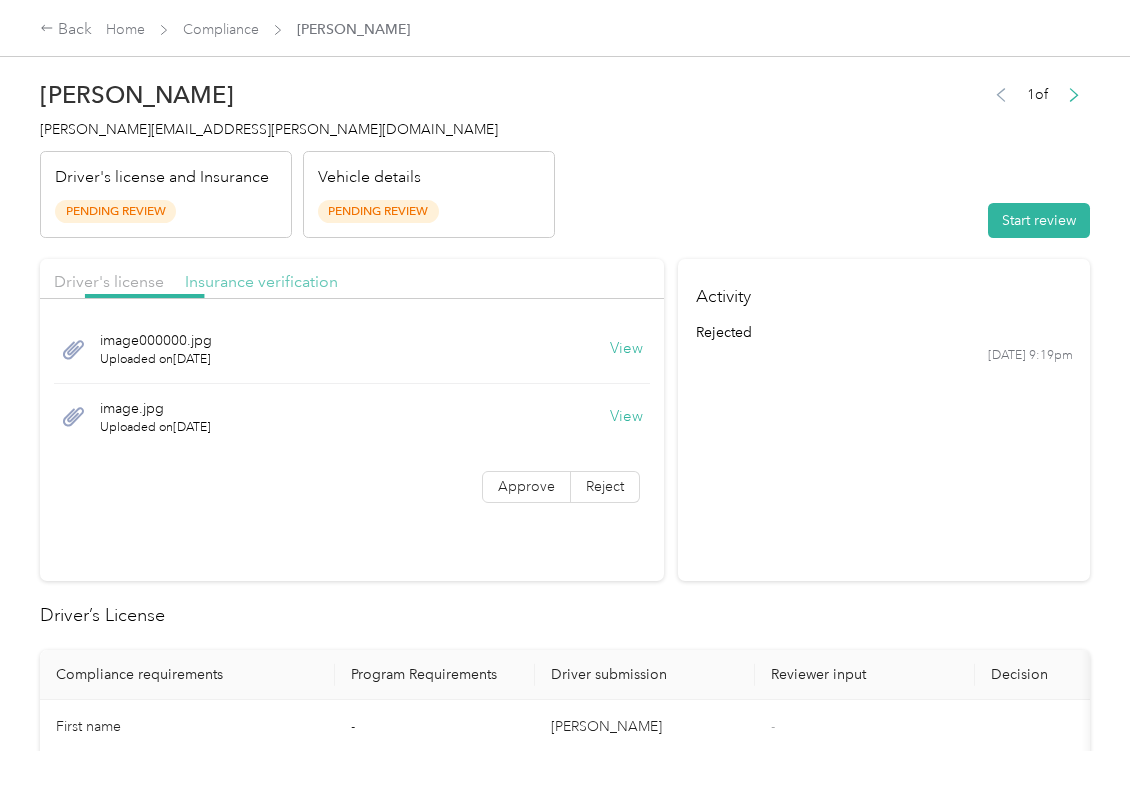 click on "Insurance verification" at bounding box center [261, 281] 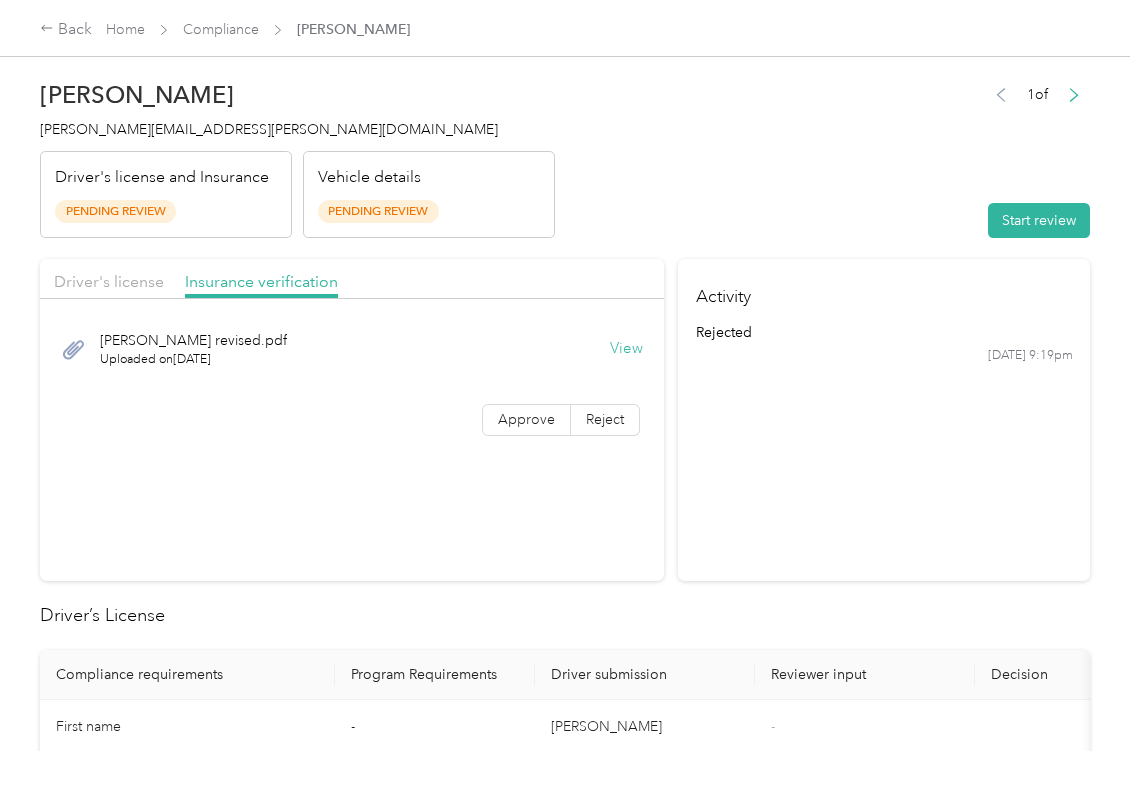 click on "View" at bounding box center [626, 349] 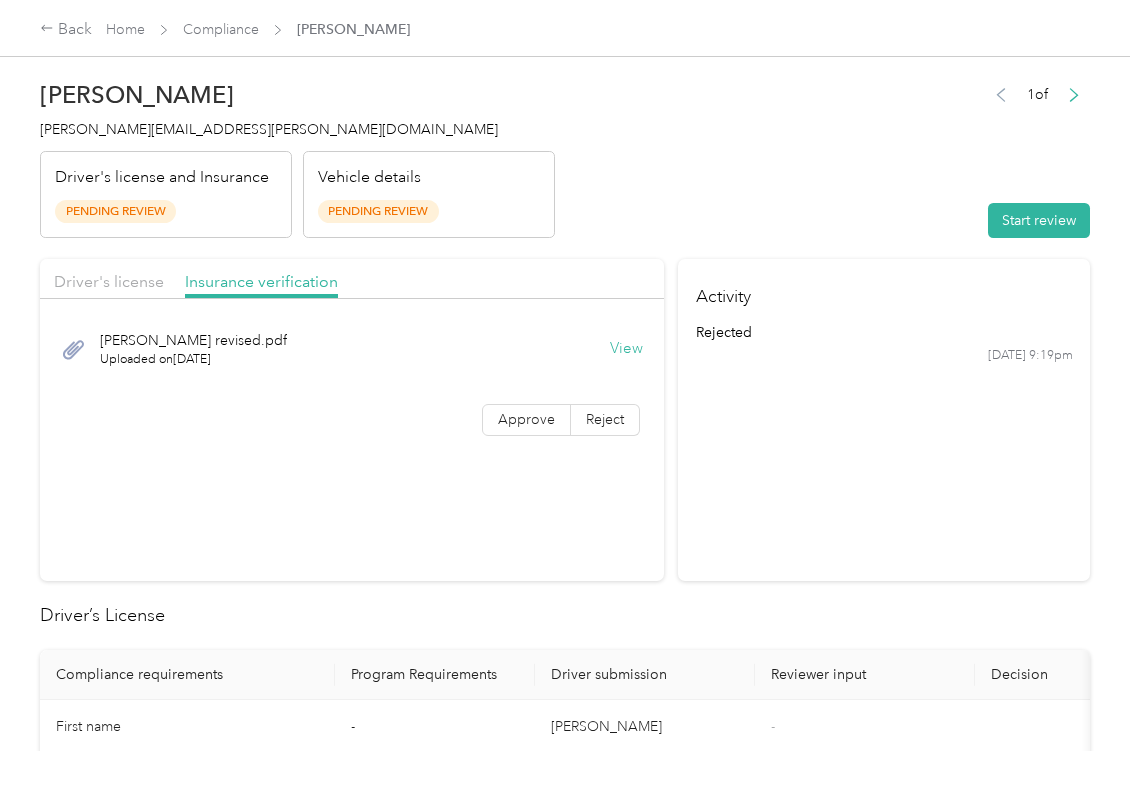 click on "Start review" at bounding box center [1039, 220] 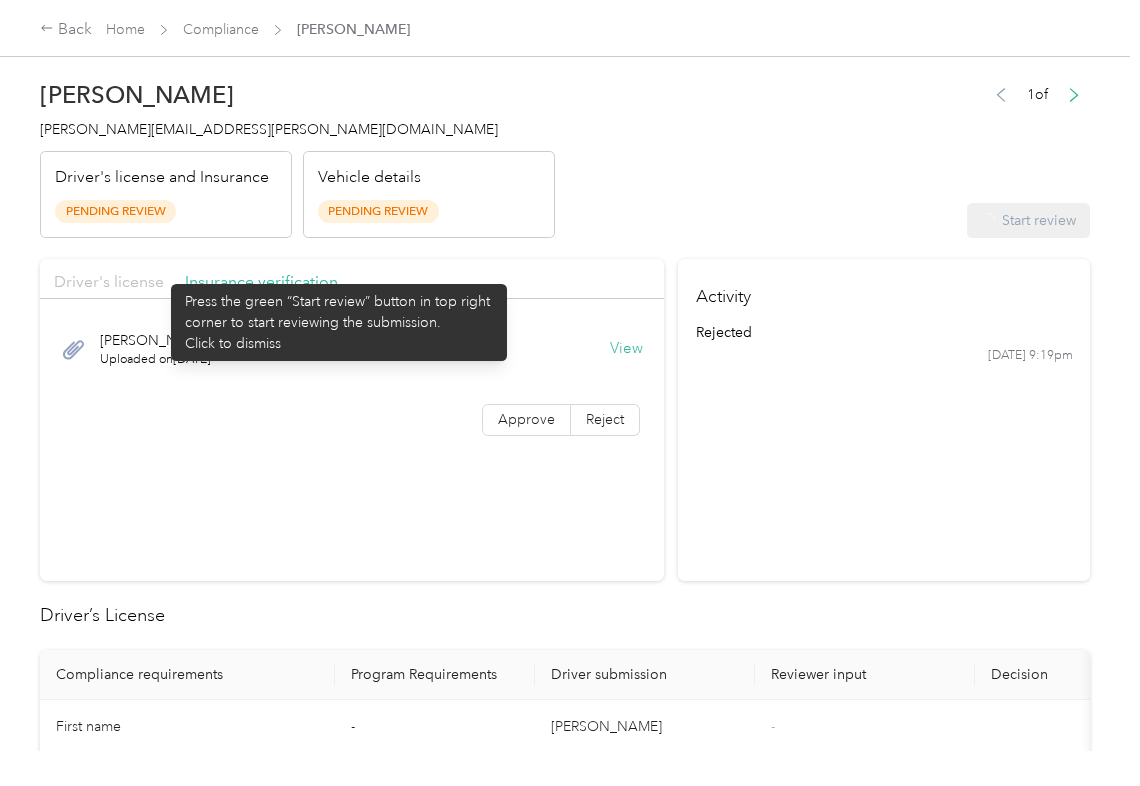 click on "Driver's license" at bounding box center [109, 281] 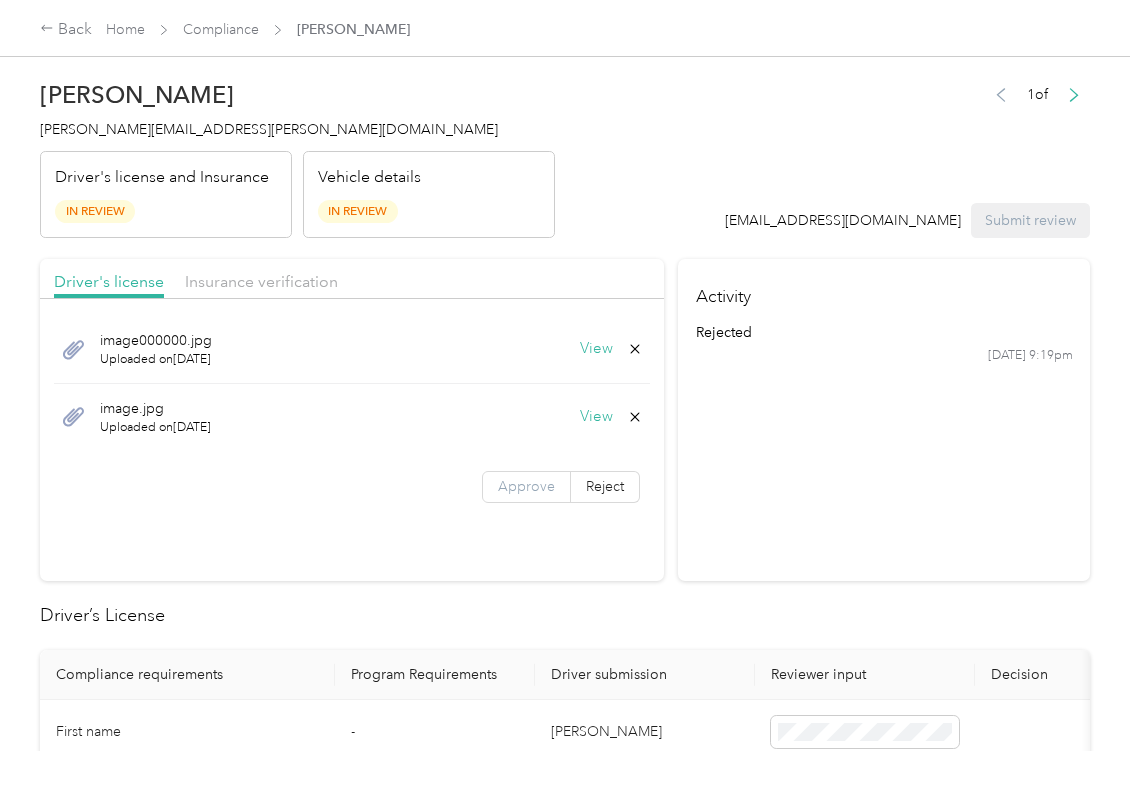 click on "Approve" at bounding box center (526, 486) 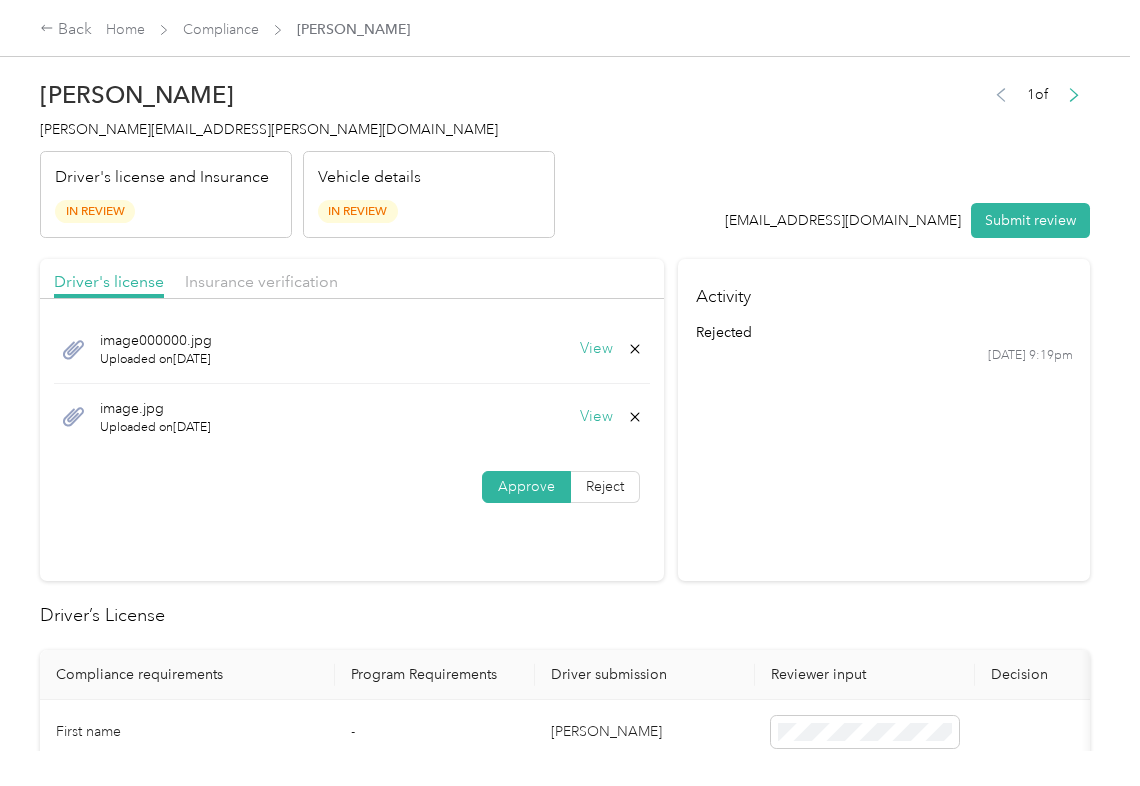 click on "Approve" at bounding box center [526, 486] 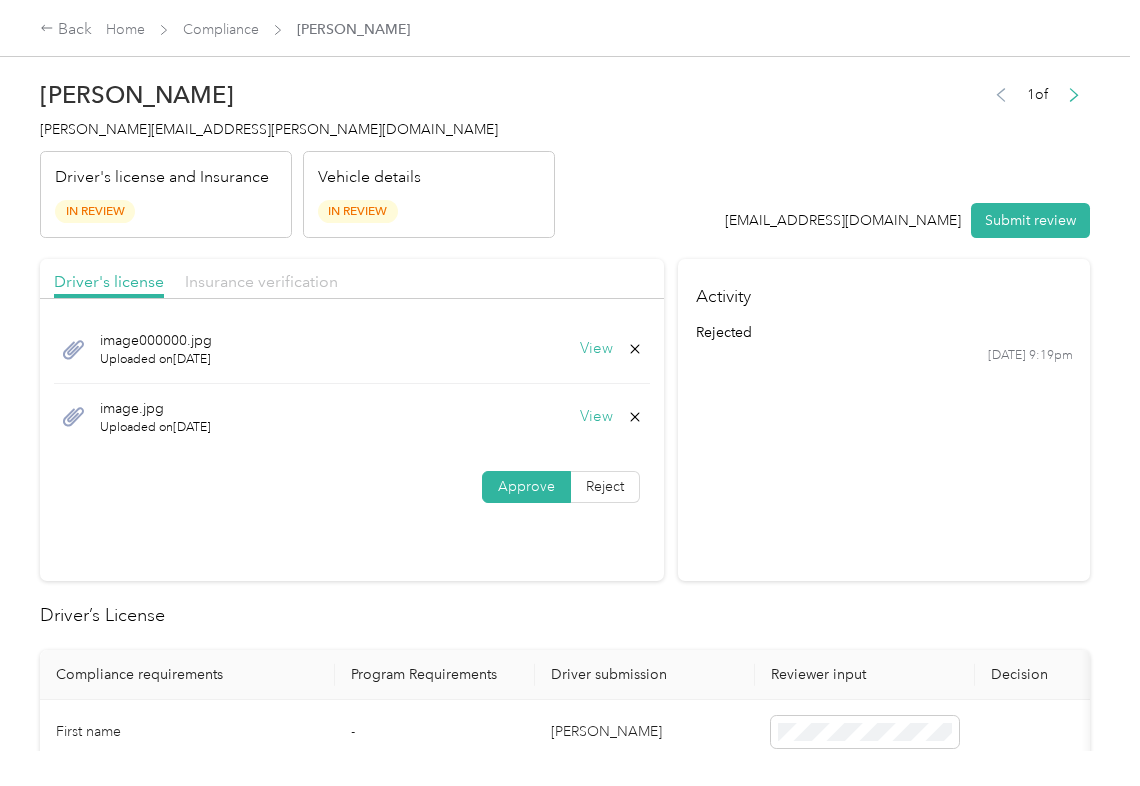 click on "Insurance verification" at bounding box center [261, 281] 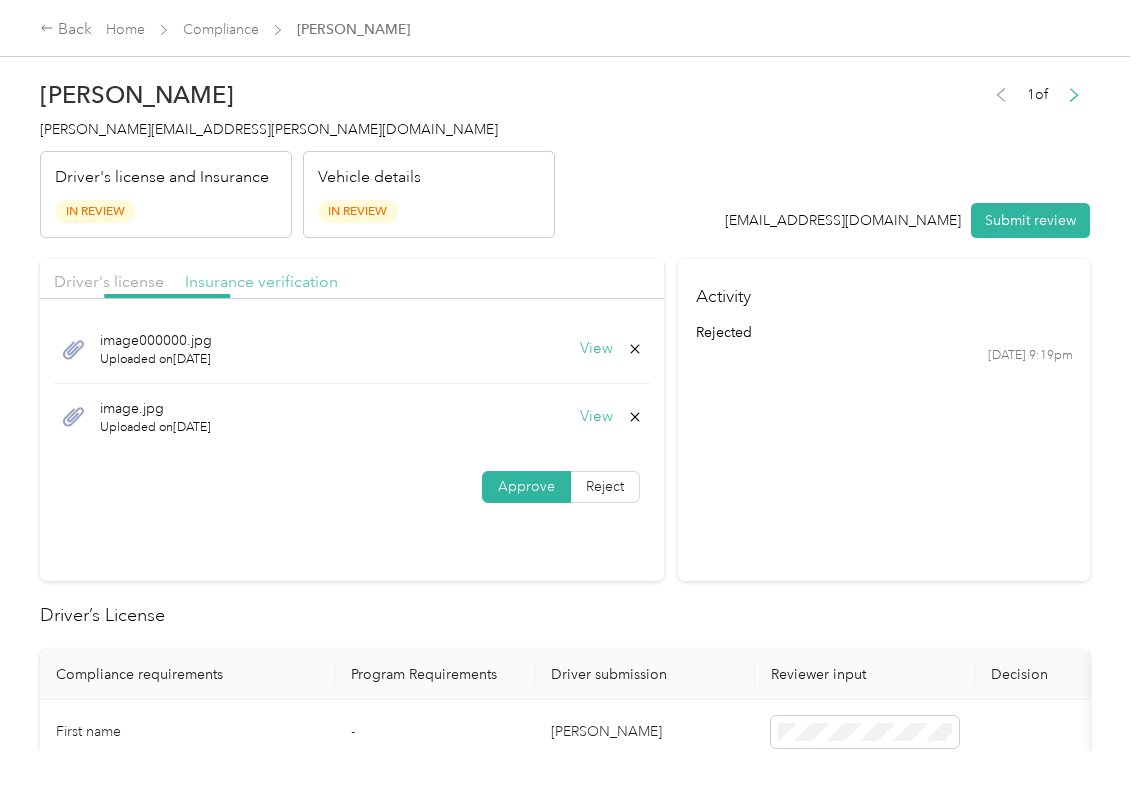 drag, startPoint x: 272, startPoint y: 282, endPoint x: 542, endPoint y: 514, distance: 355.98315 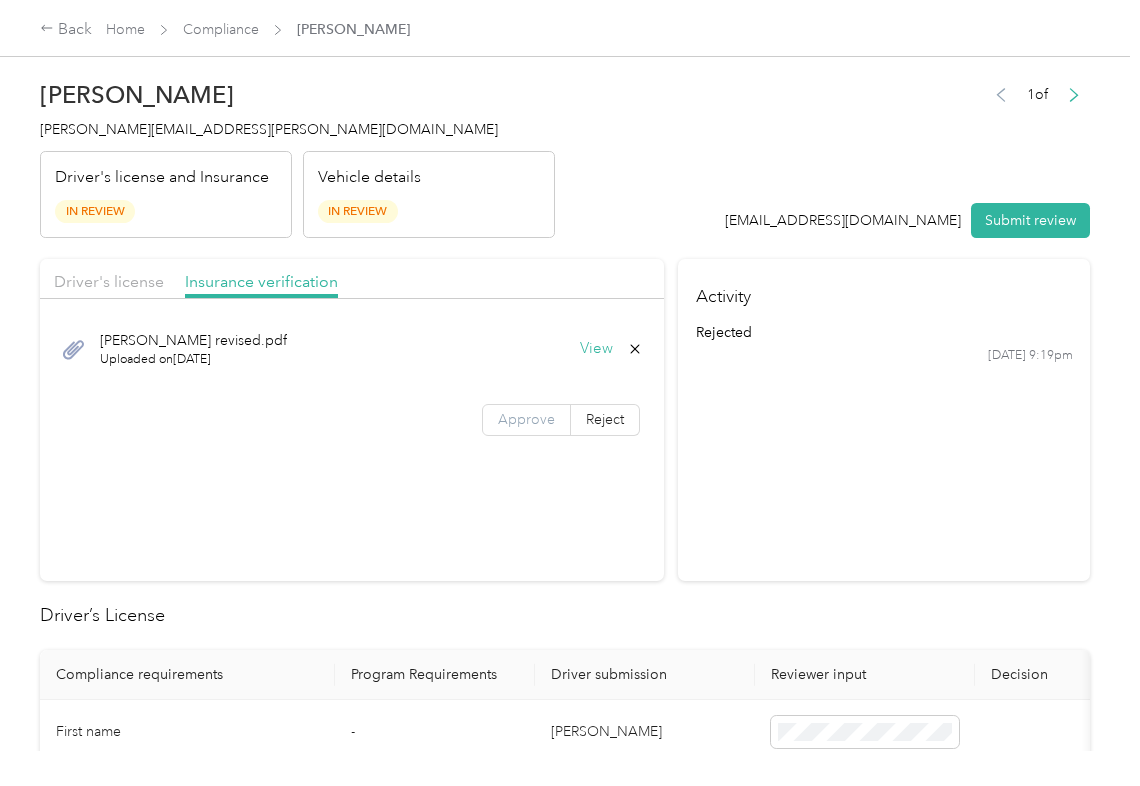 click on "Approve" at bounding box center [526, 419] 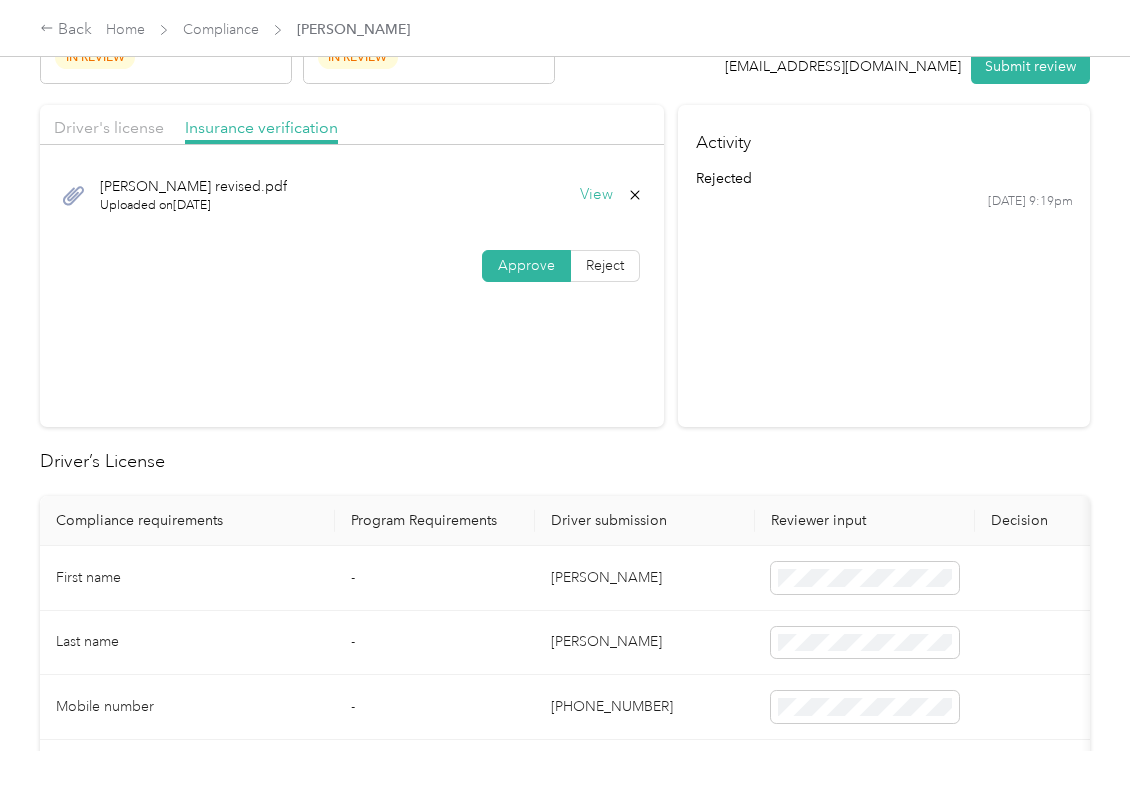 scroll, scrollTop: 400, scrollLeft: 0, axis: vertical 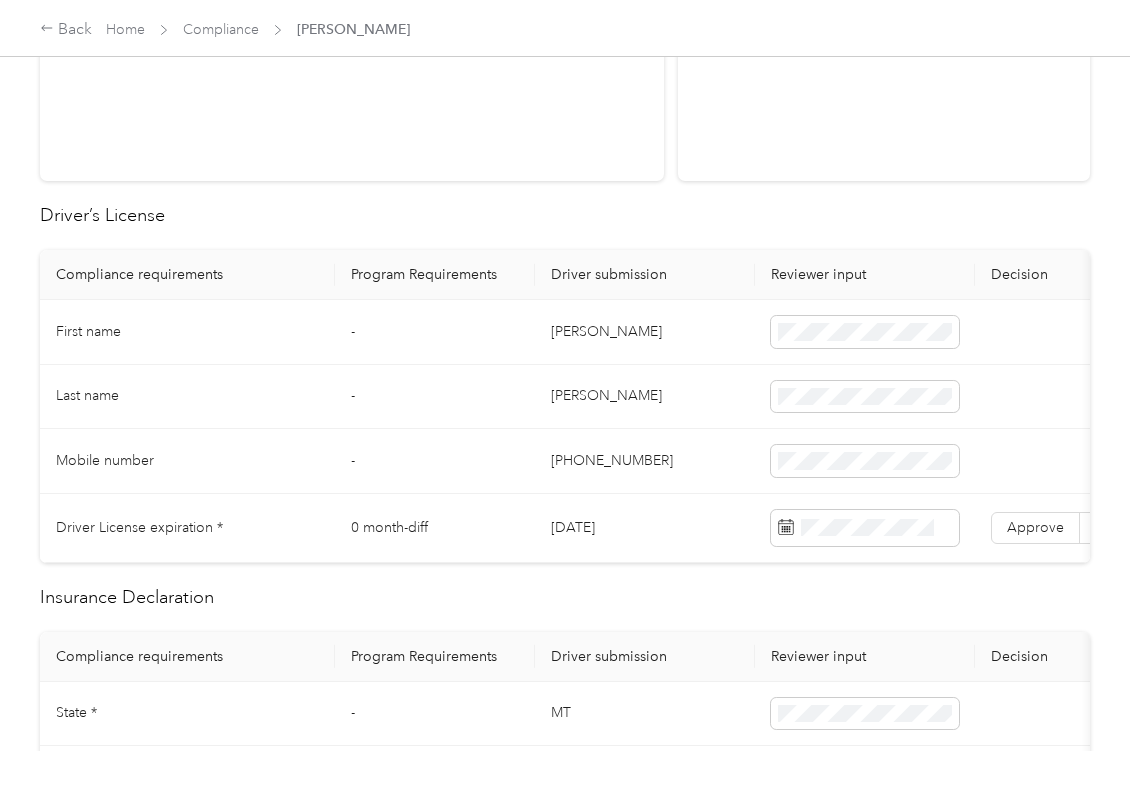 click on "[DATE]" at bounding box center [645, 528] 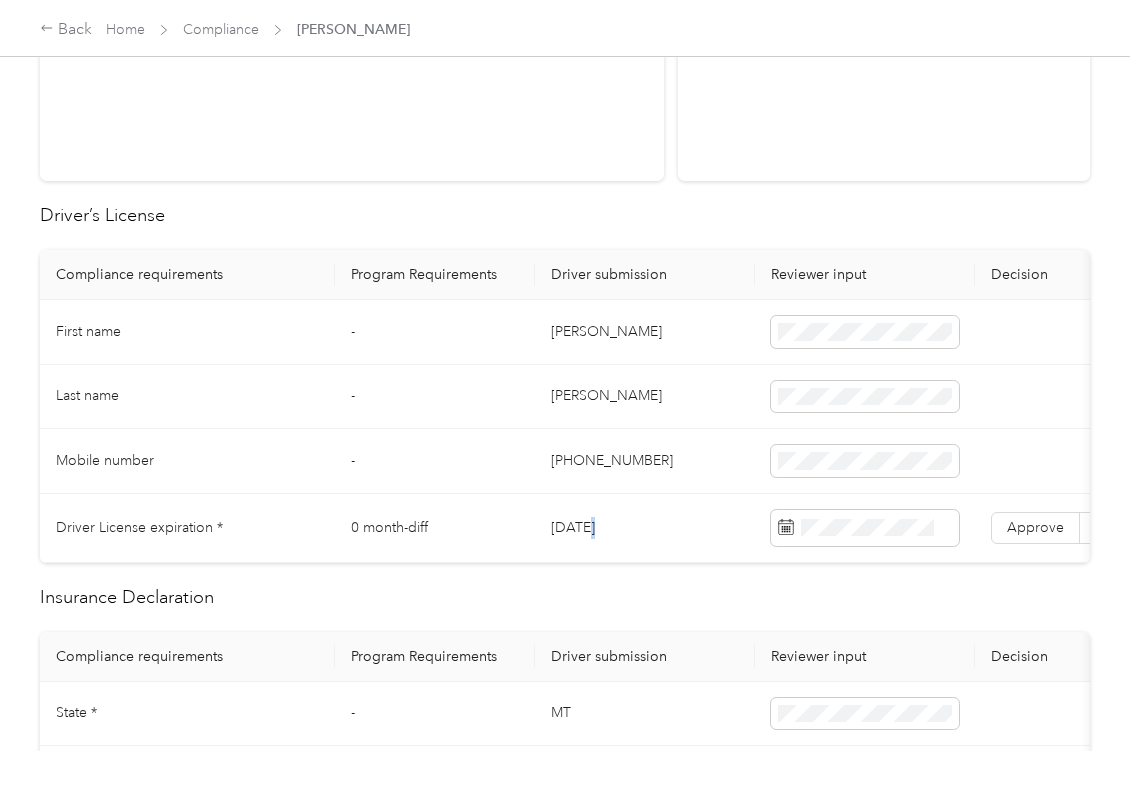 click on "[DATE]" at bounding box center [645, 528] 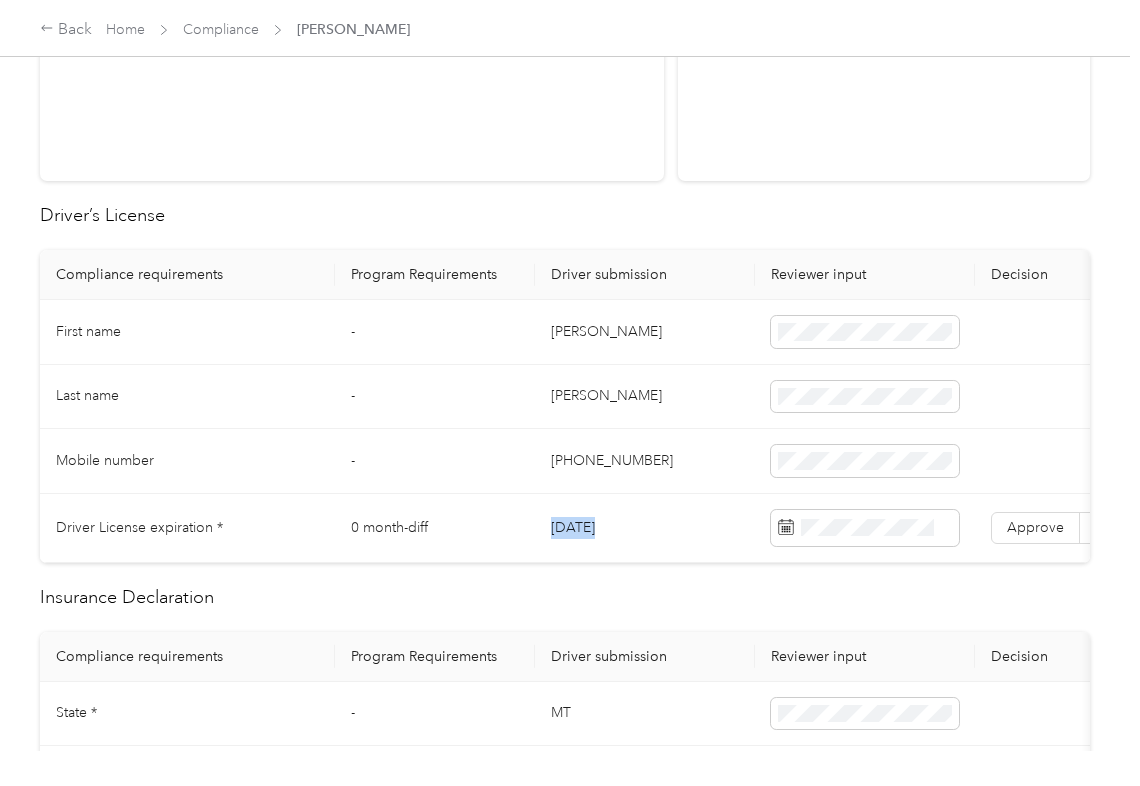 click on "[DATE]" at bounding box center [645, 528] 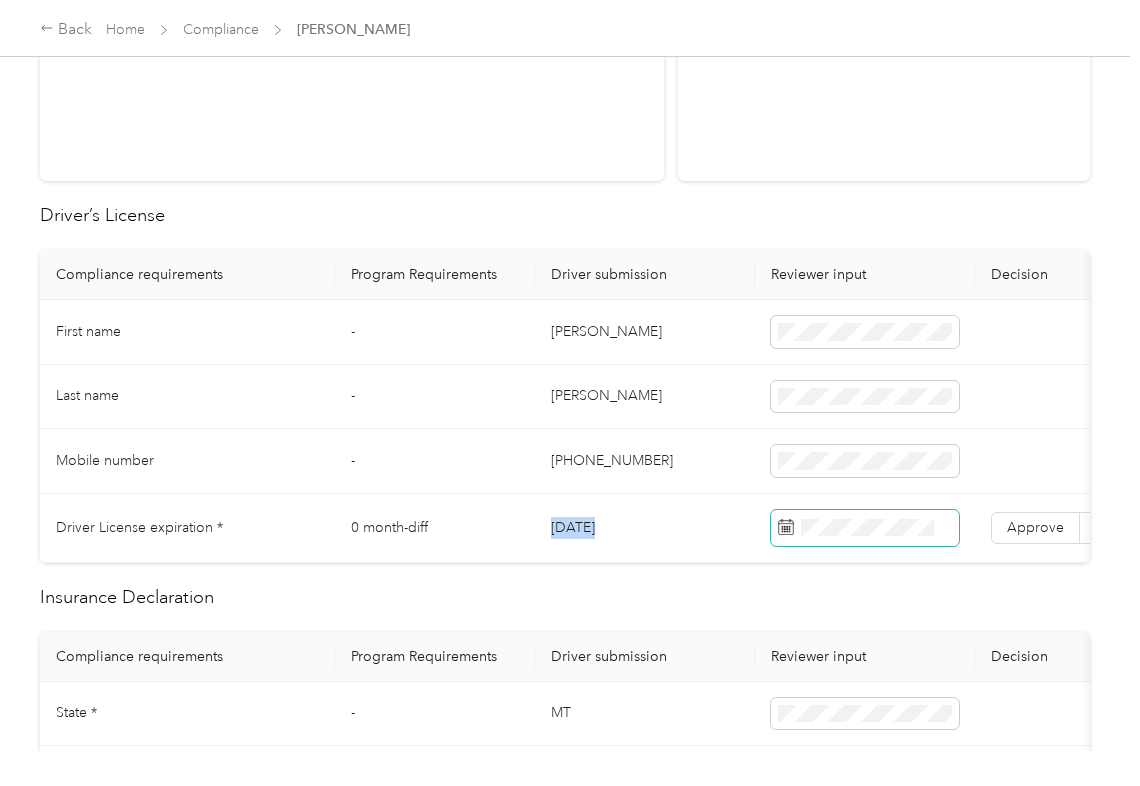 copy on "[DATE]" 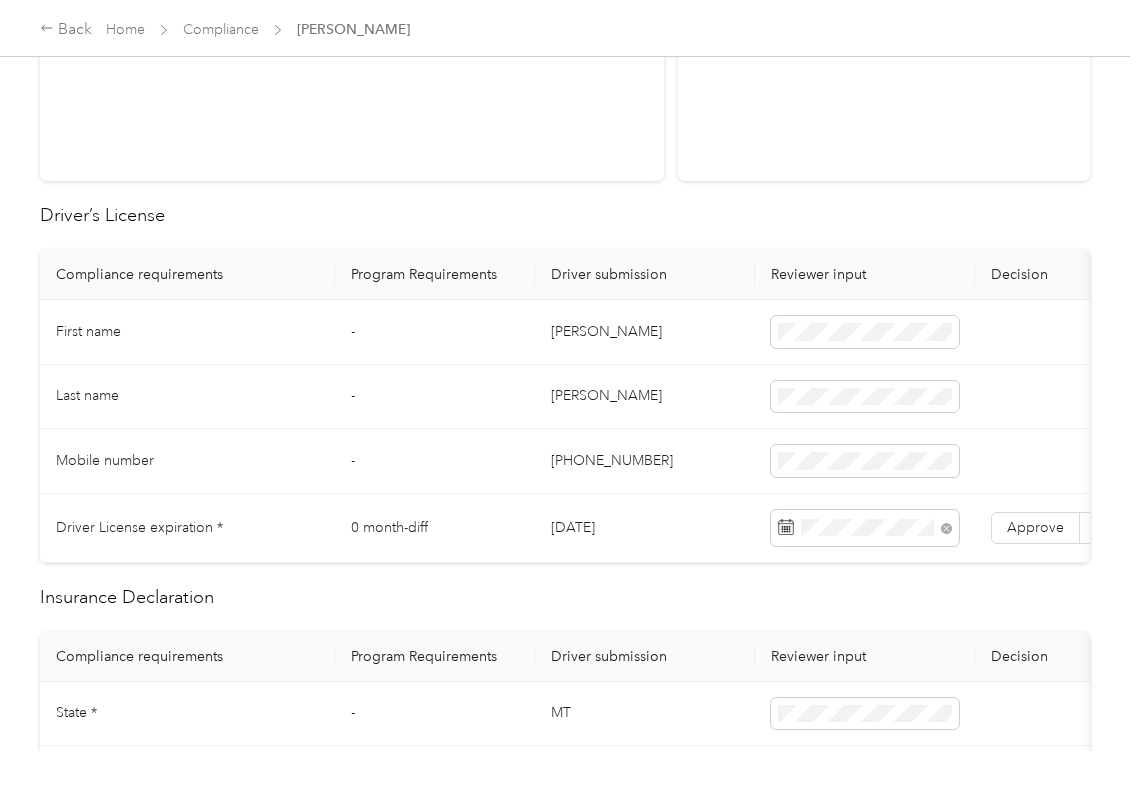 drag, startPoint x: 642, startPoint y: 190, endPoint x: 669, endPoint y: 253, distance: 68.54196 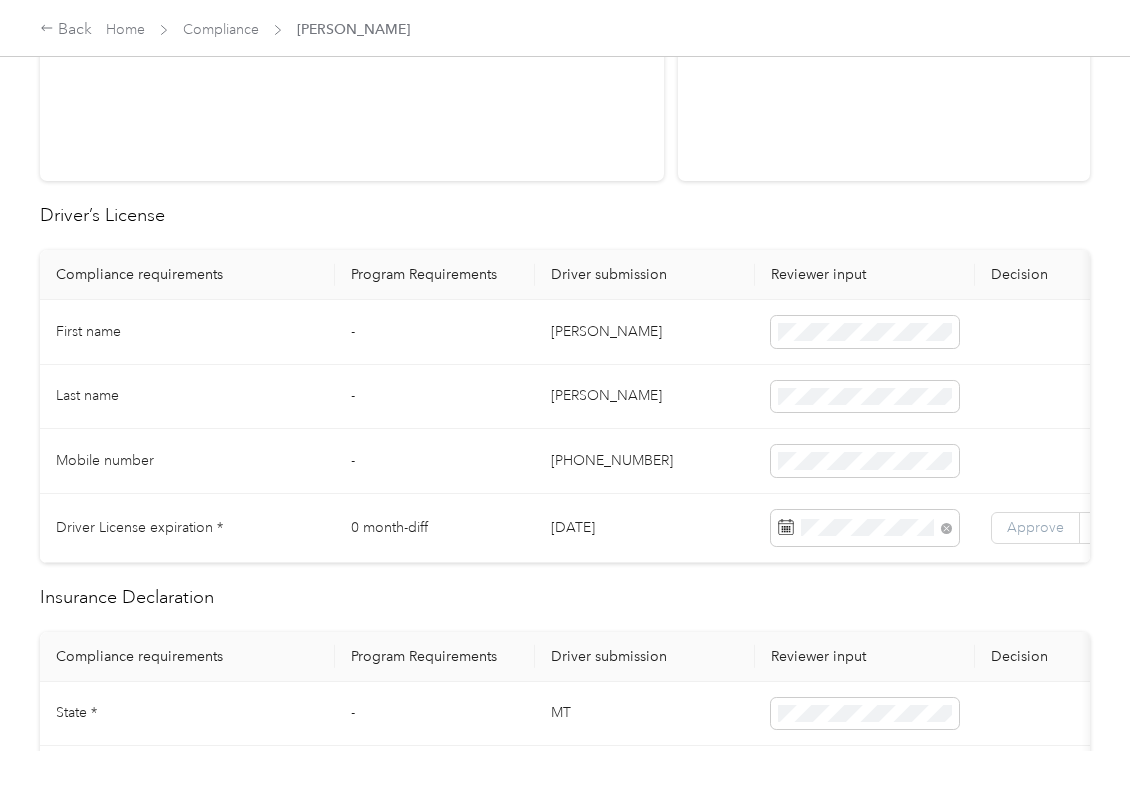 click on "Approve" at bounding box center (1035, 527) 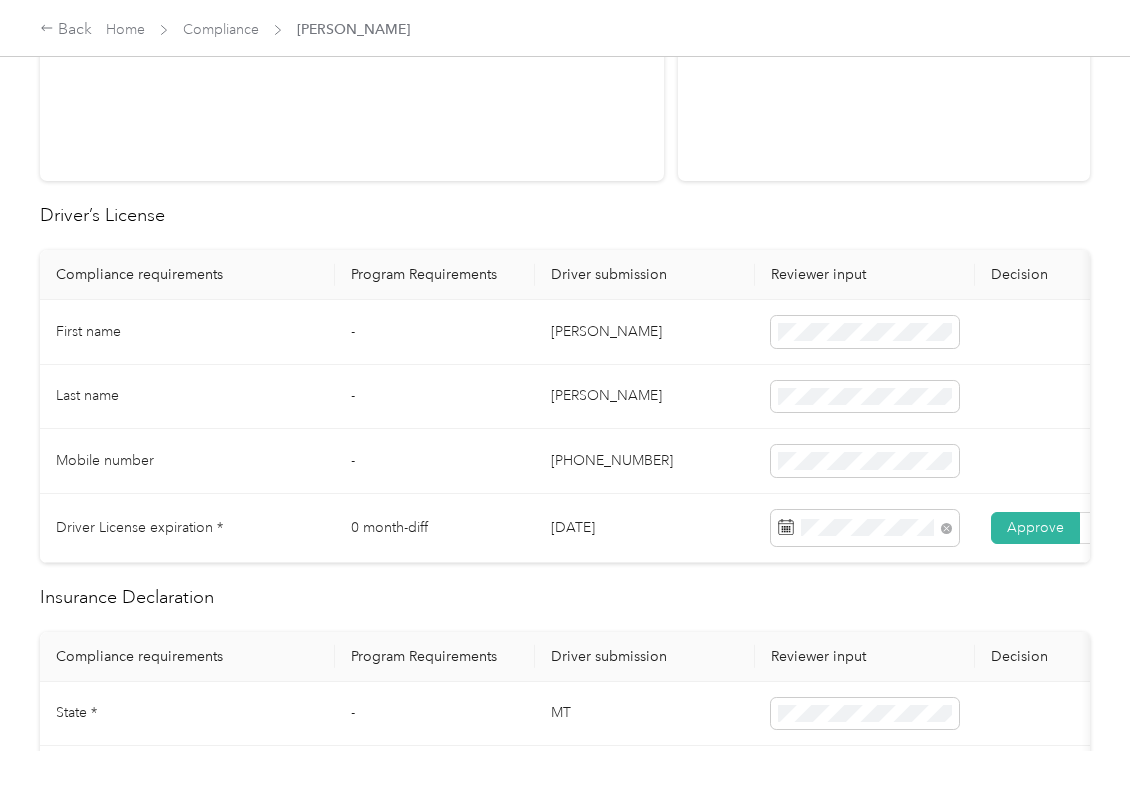 scroll, scrollTop: 0, scrollLeft: 120, axis: horizontal 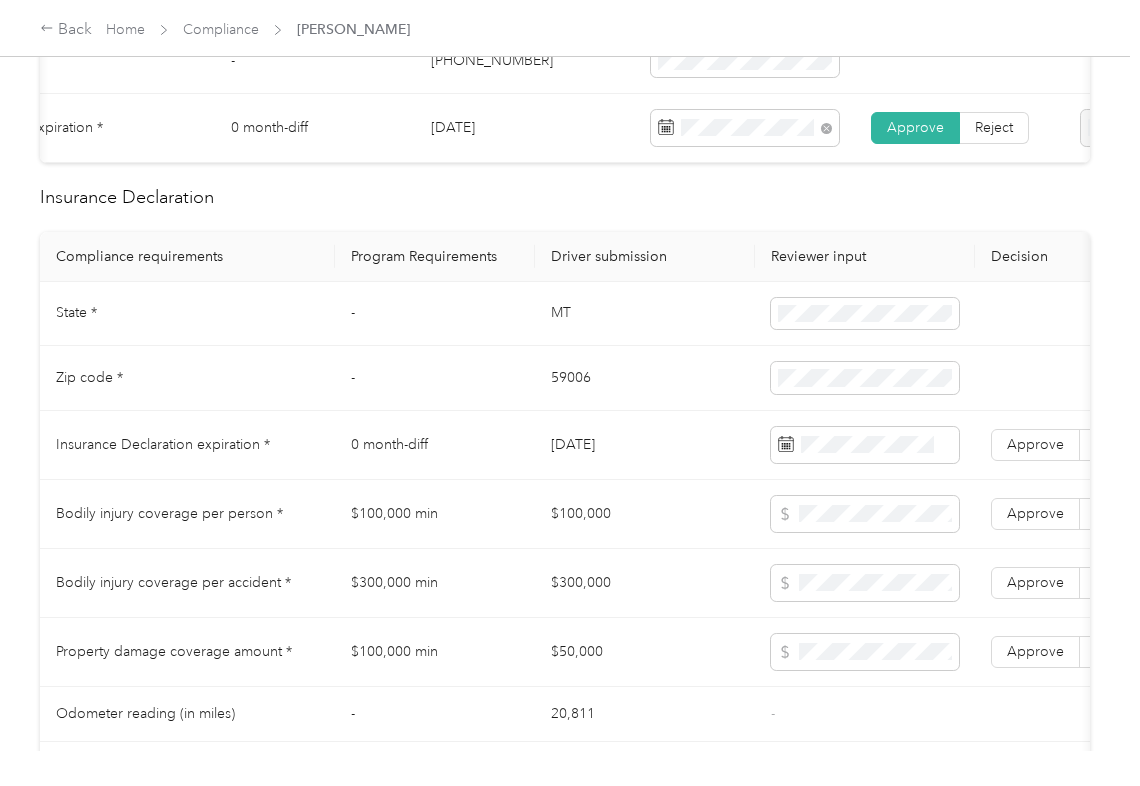 click on "MT" at bounding box center (645, 314) 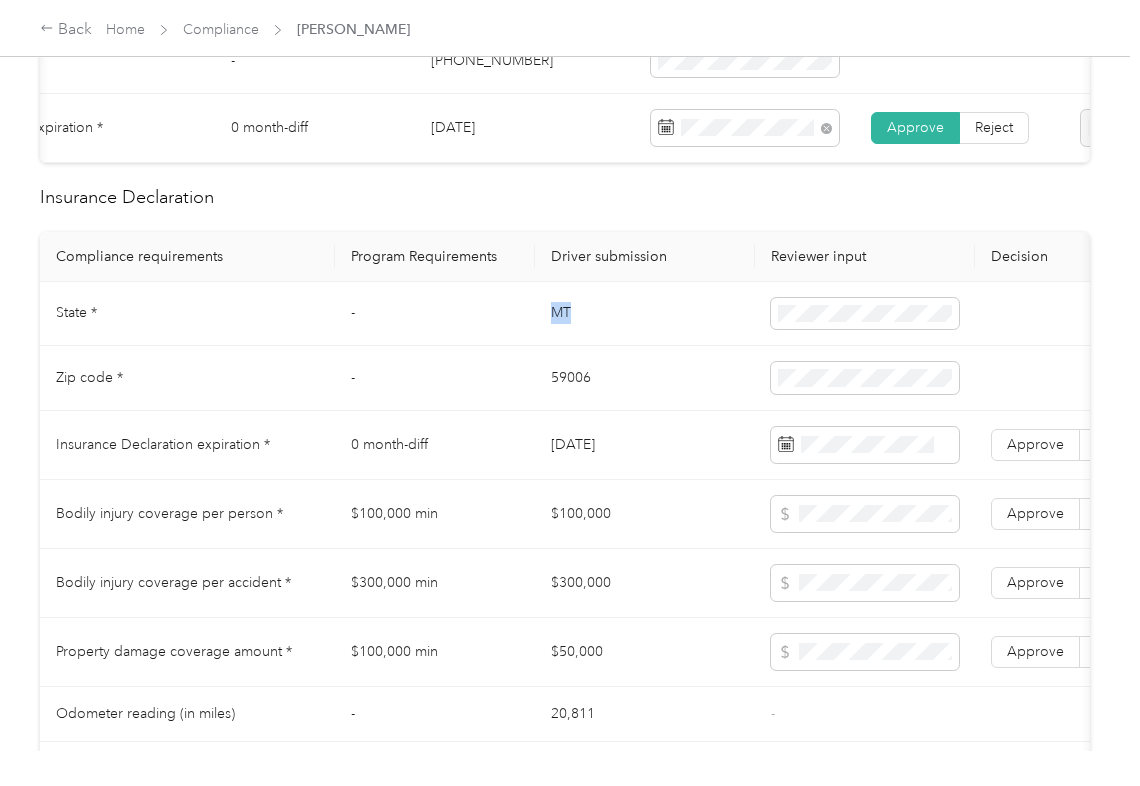click on "MT" at bounding box center [645, 314] 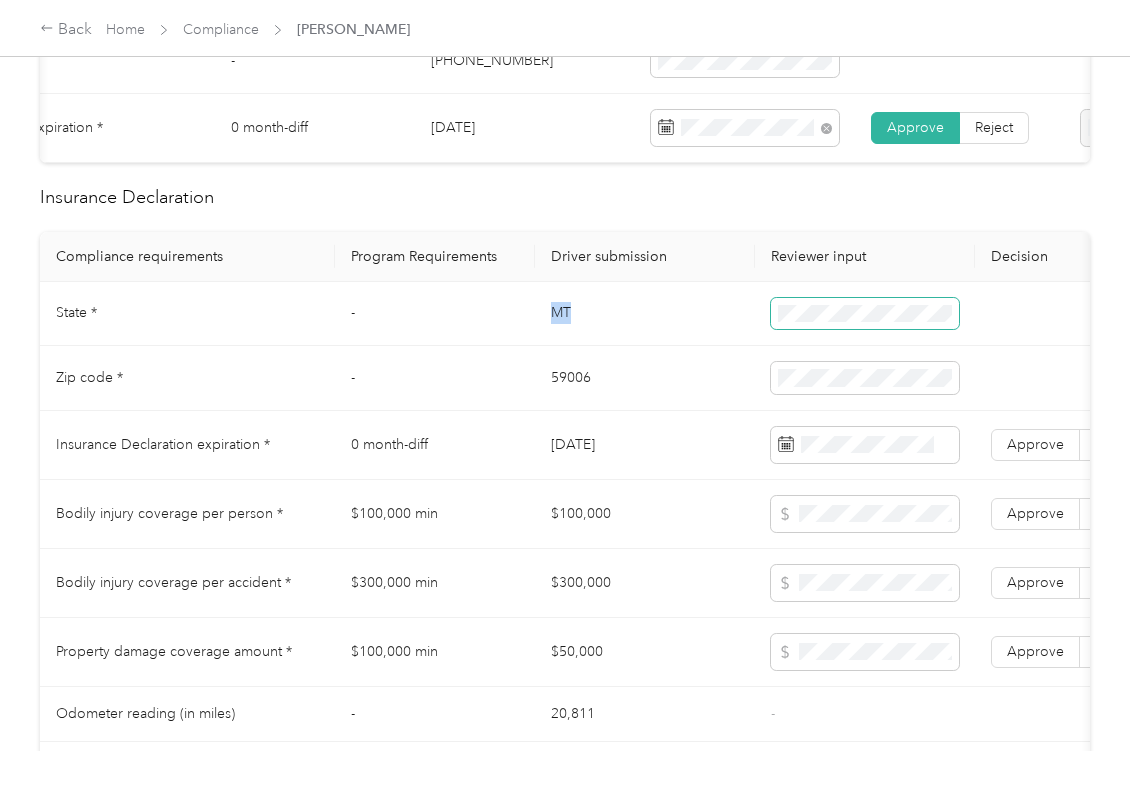 copy on "MT" 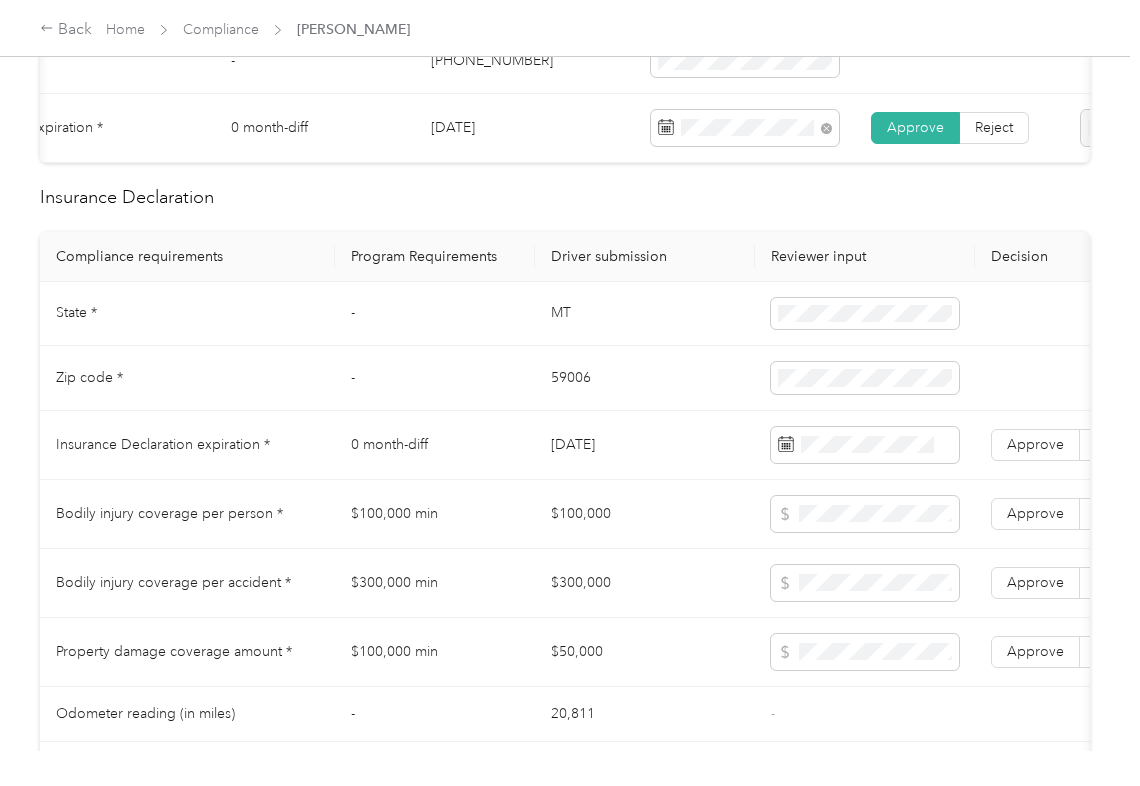 click on "59006" at bounding box center [645, 378] 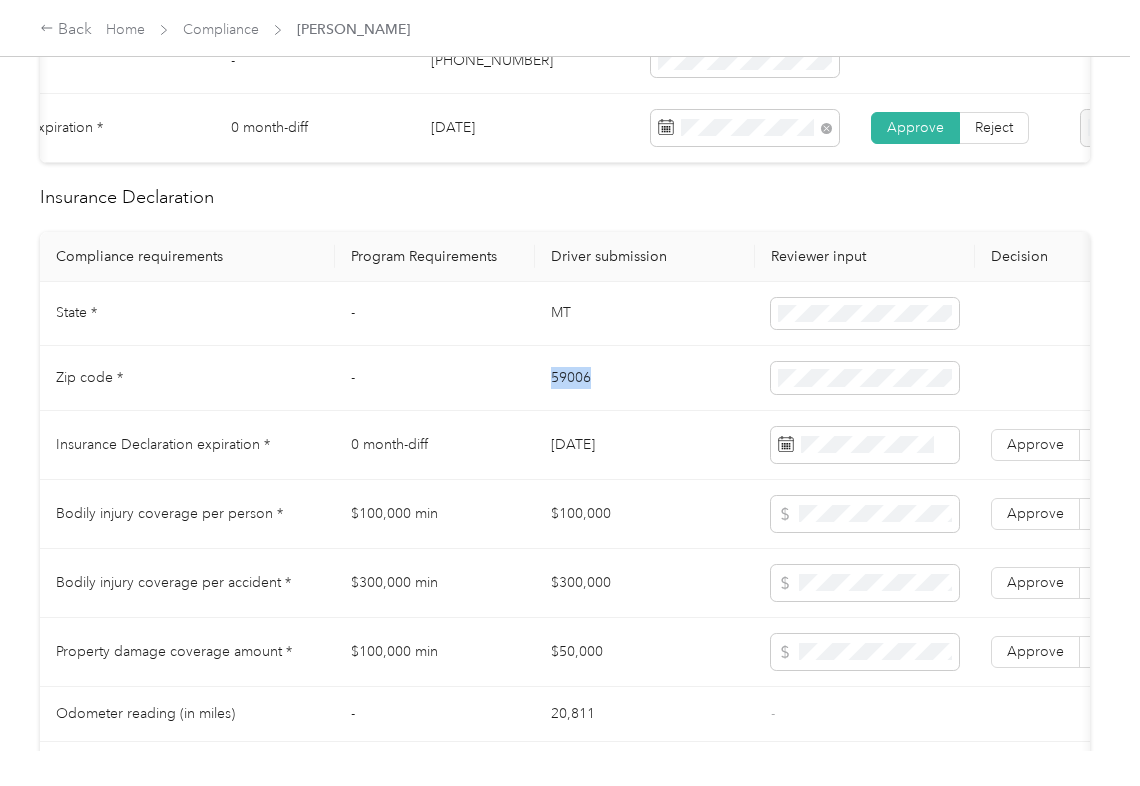 click on "59006" at bounding box center [645, 378] 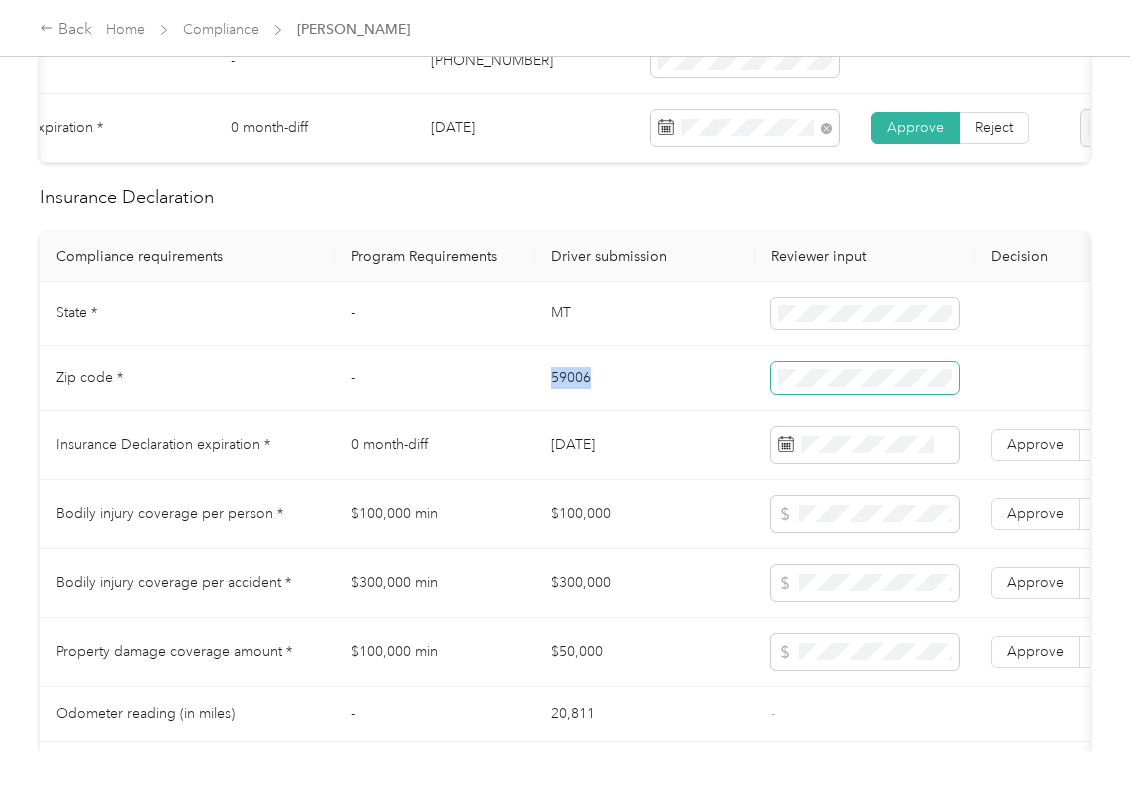 copy on "59006" 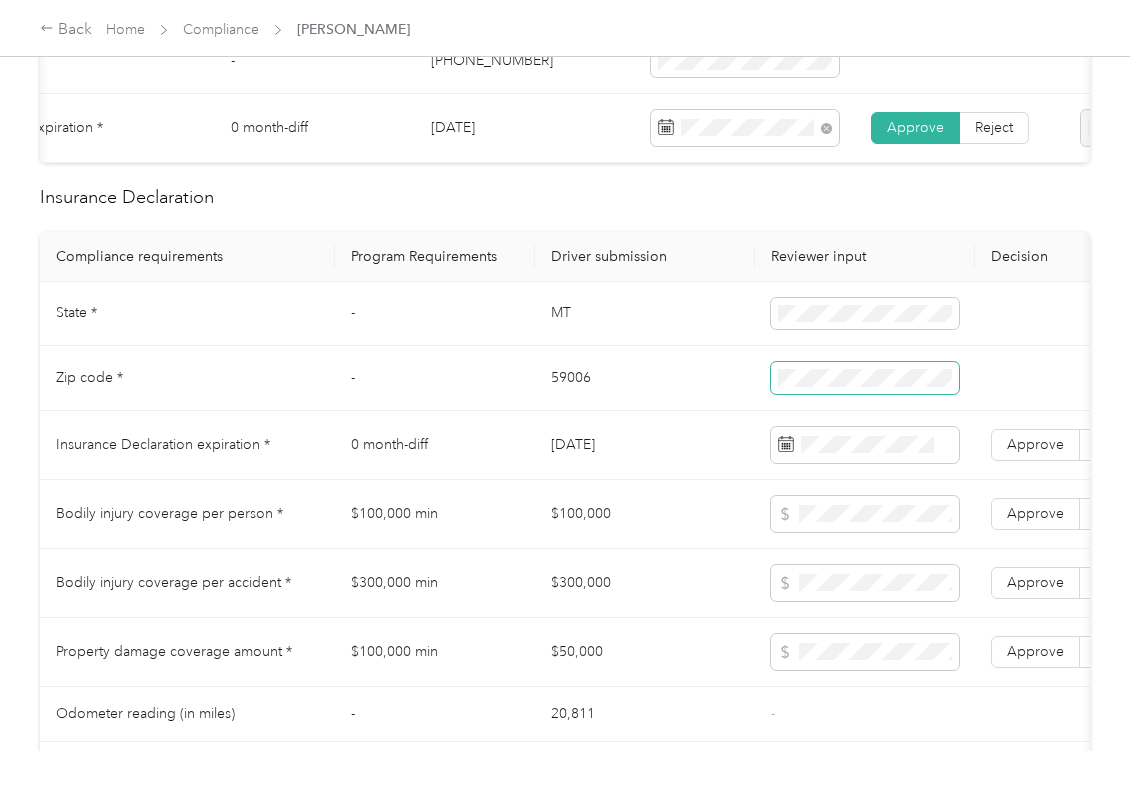 click at bounding box center [865, 378] 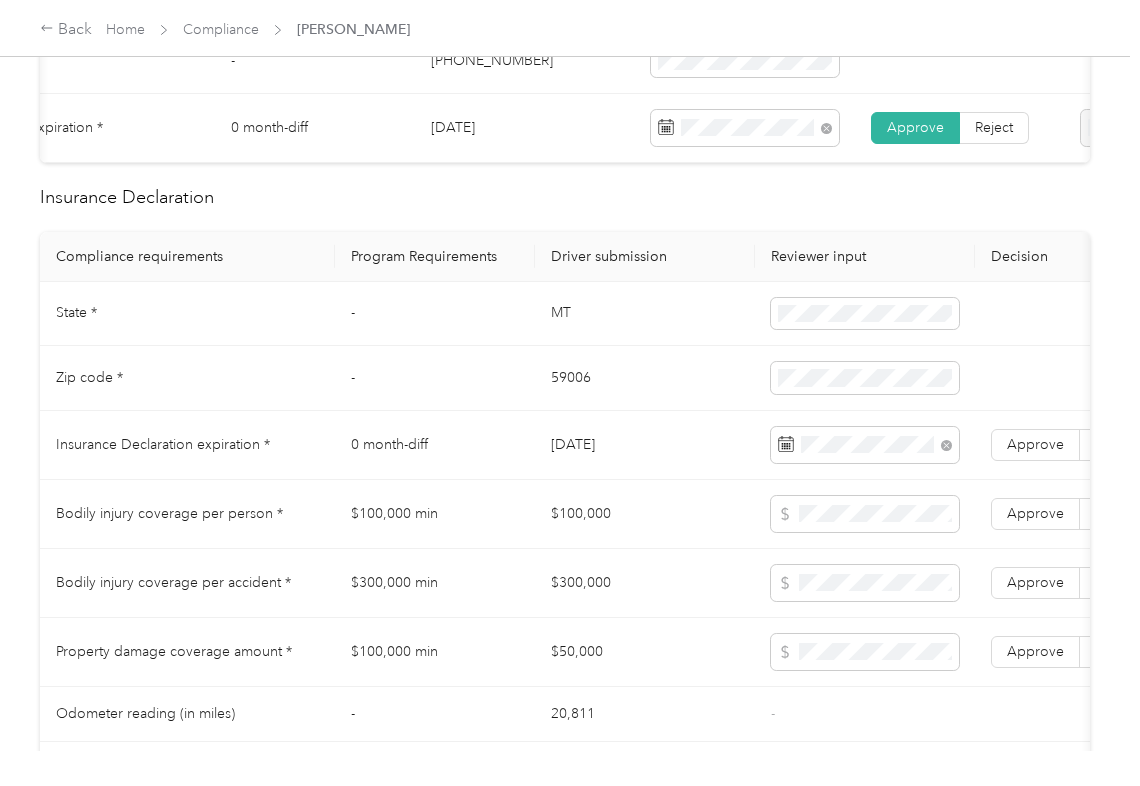 click on "MT" at bounding box center [645, 314] 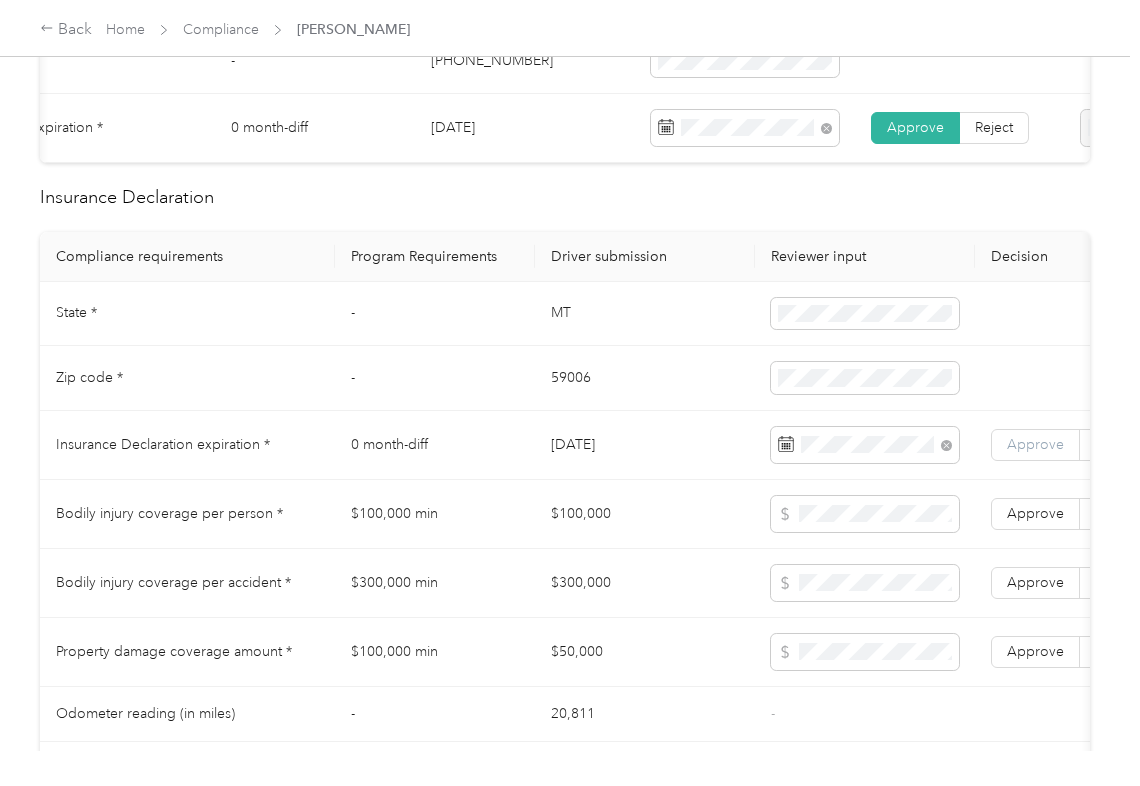 click on "Approve" at bounding box center [1035, 444] 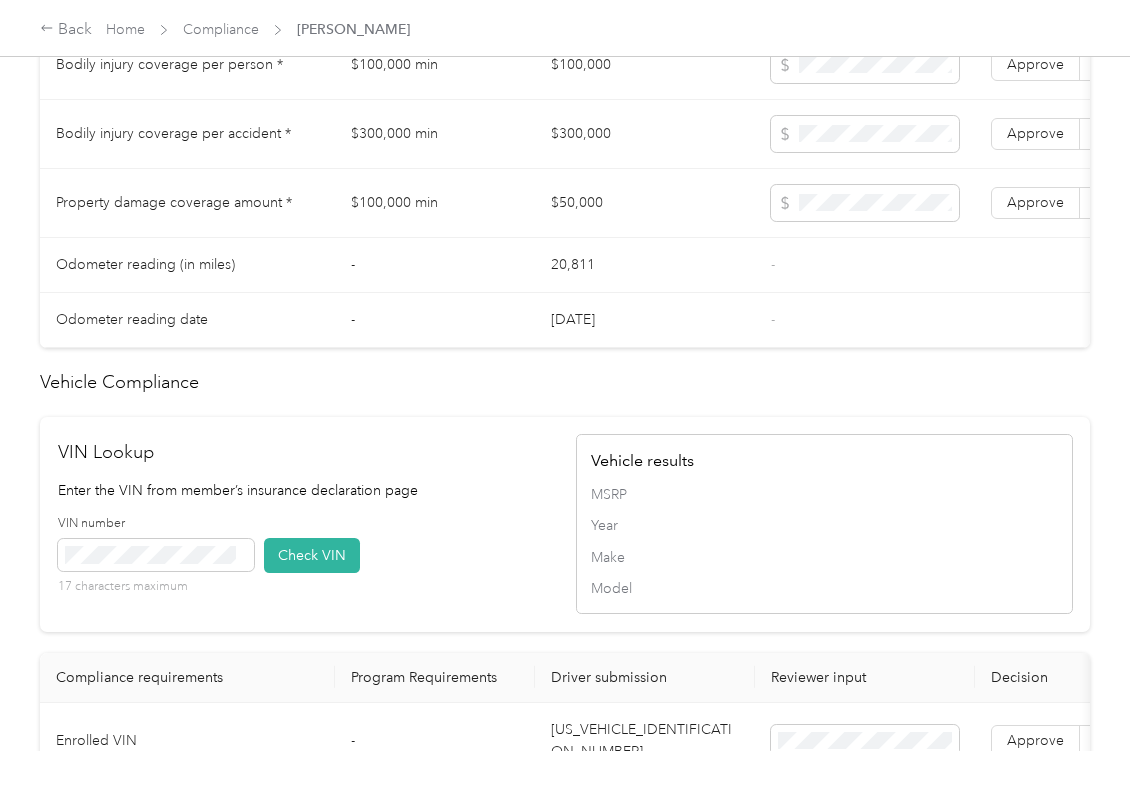 scroll, scrollTop: 1600, scrollLeft: 0, axis: vertical 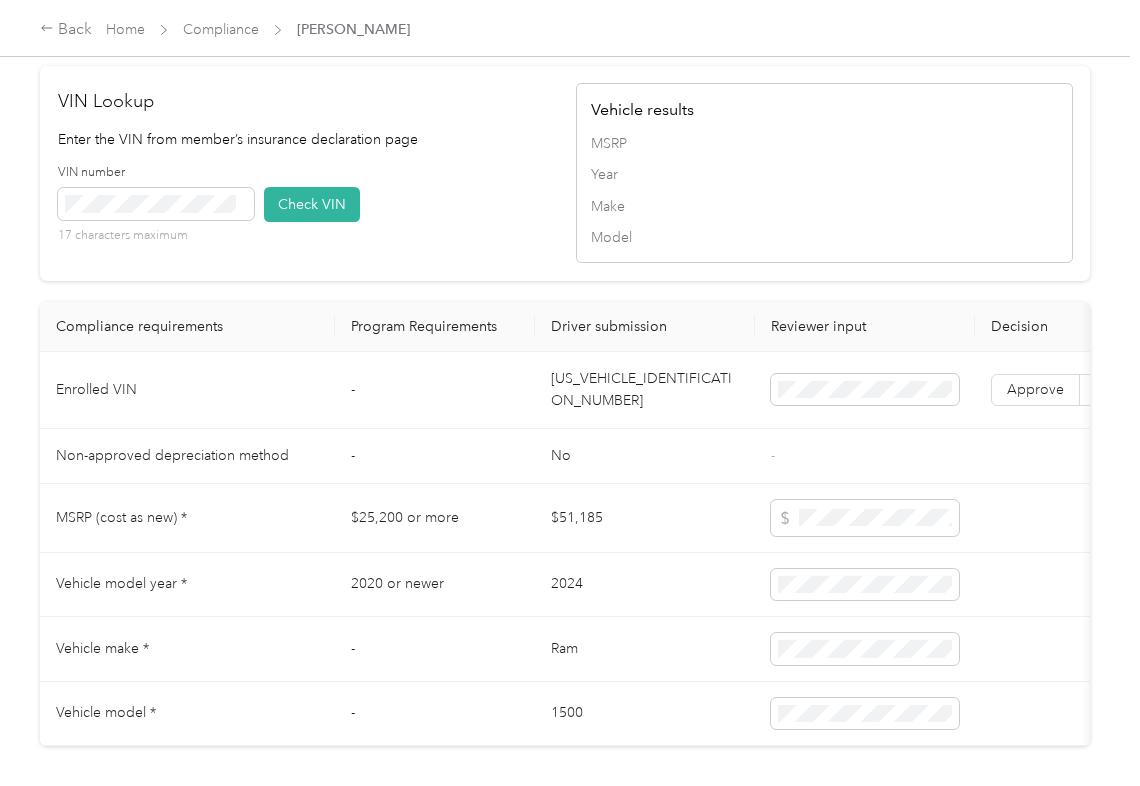 click on "[US_VEHICLE_IDENTIFICATION_NUMBER]" at bounding box center [645, 390] 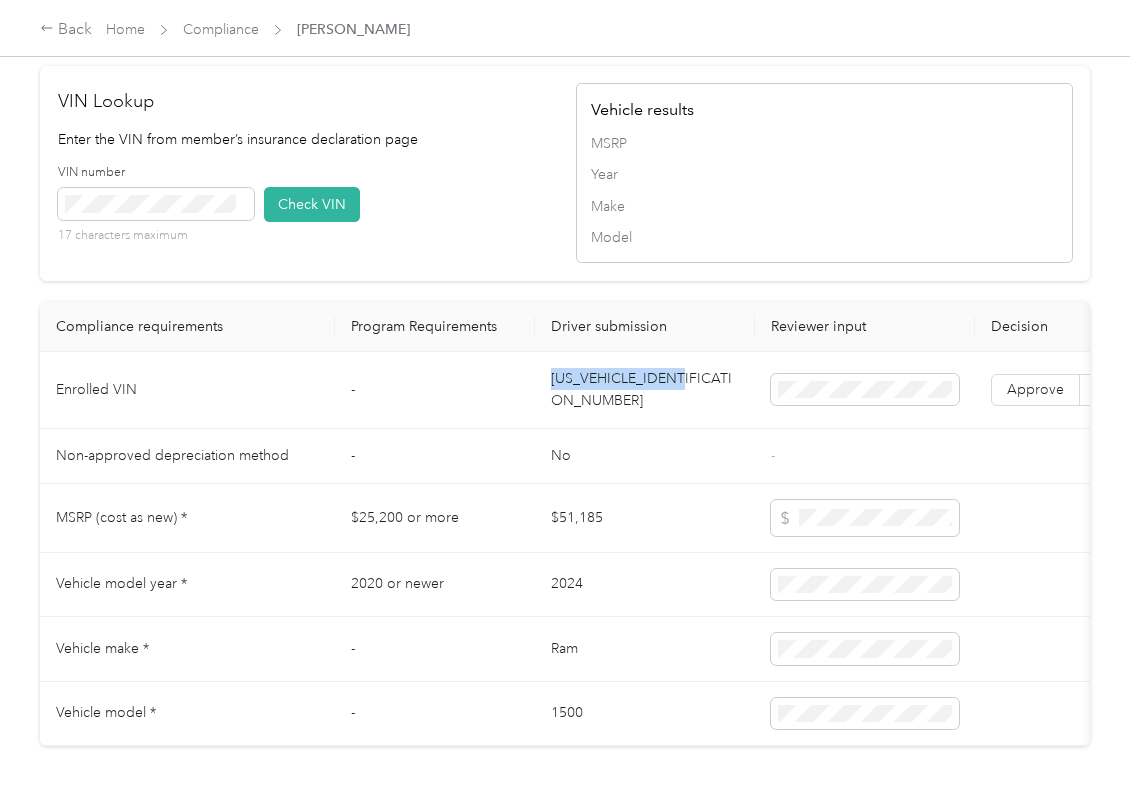 click on "[US_VEHICLE_IDENTIFICATION_NUMBER]" at bounding box center (645, 390) 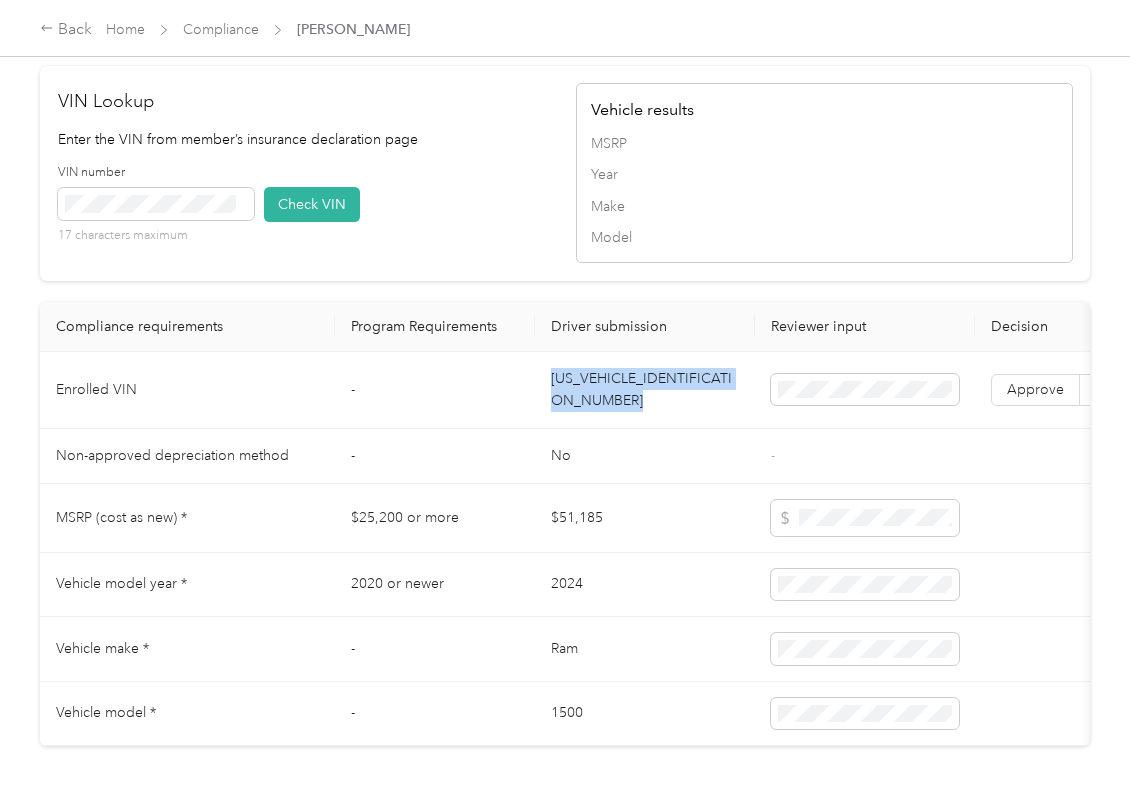 copy on "[US_VEHICLE_IDENTIFICATION_NUMBER]" 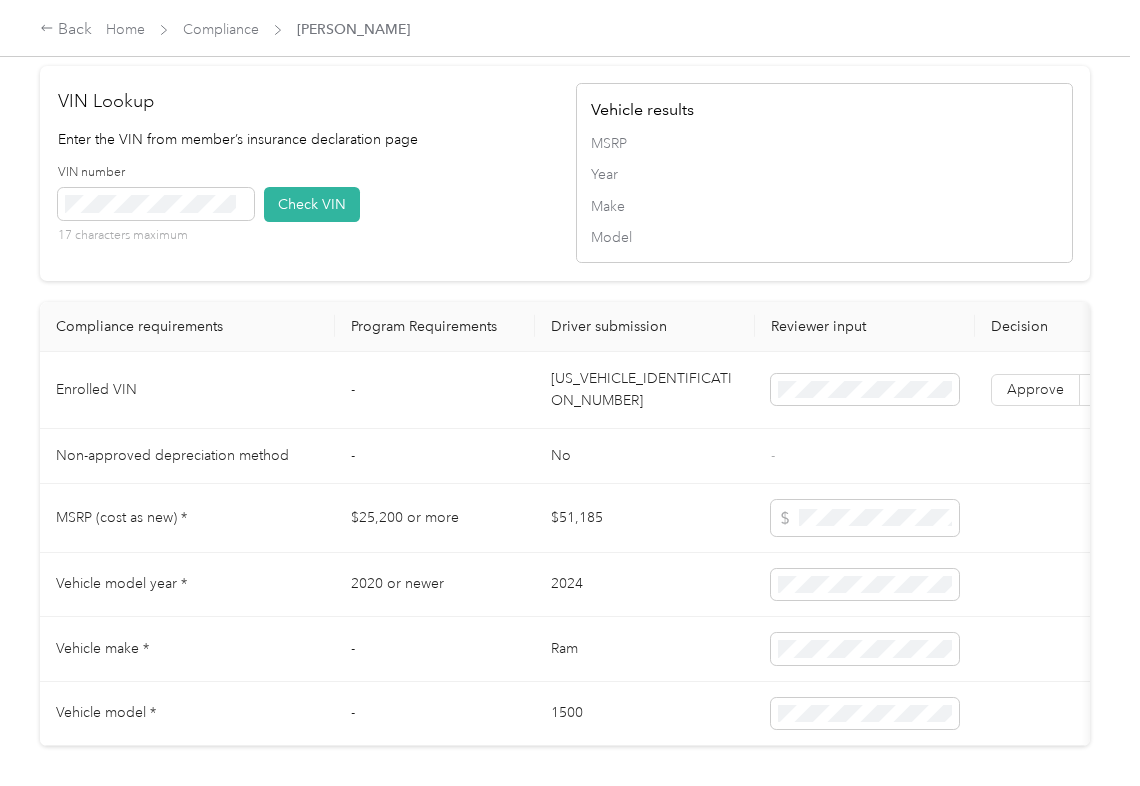 drag, startPoint x: 508, startPoint y: 237, endPoint x: 216, endPoint y: 262, distance: 293.06824 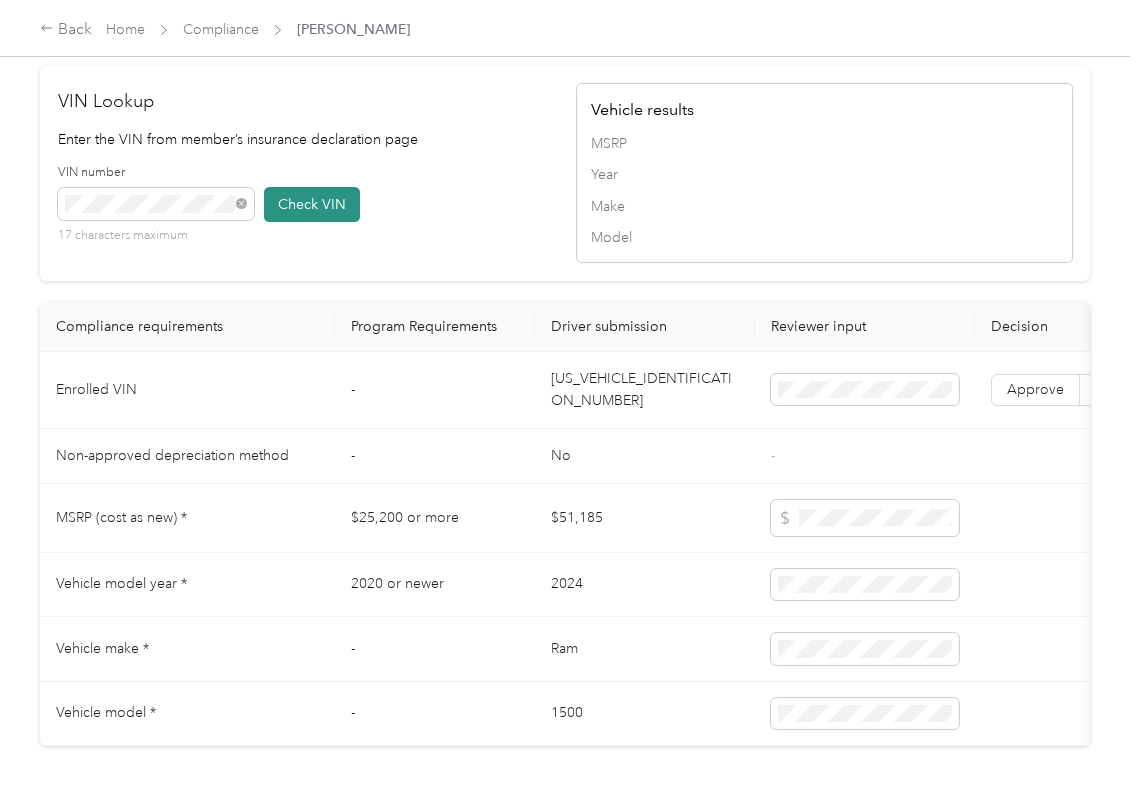 type 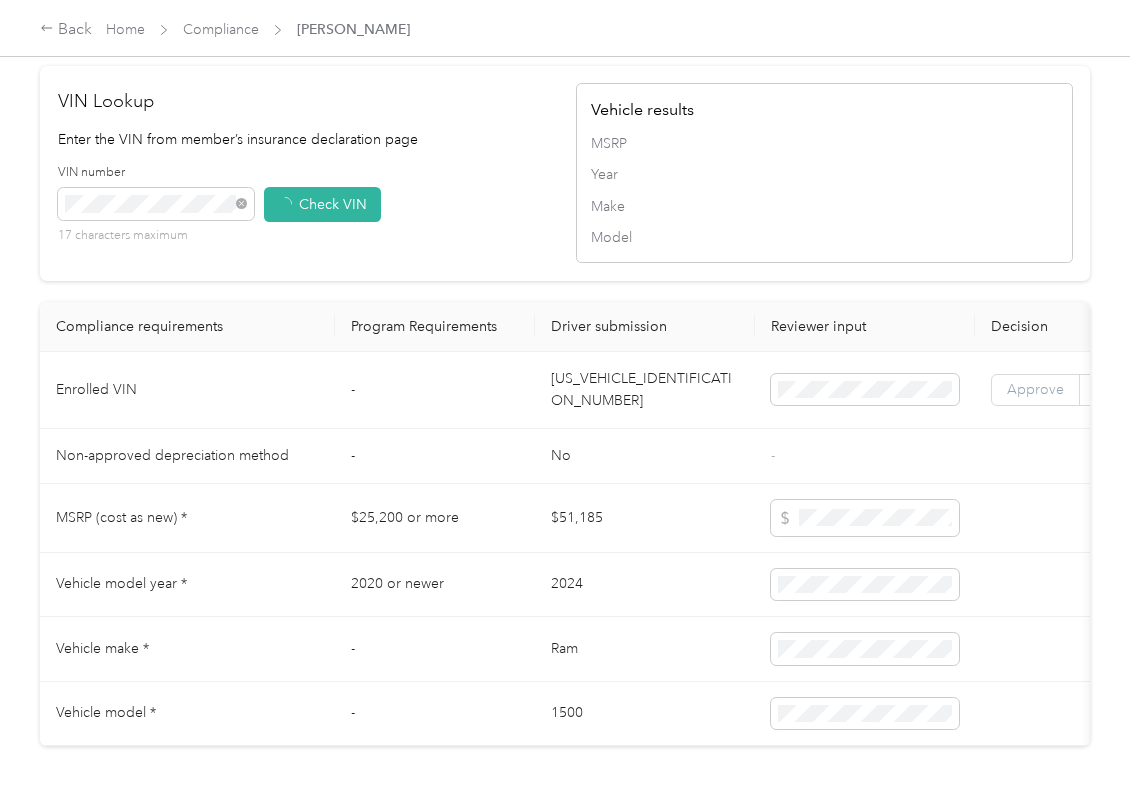 click on "Approve" at bounding box center (1035, 389) 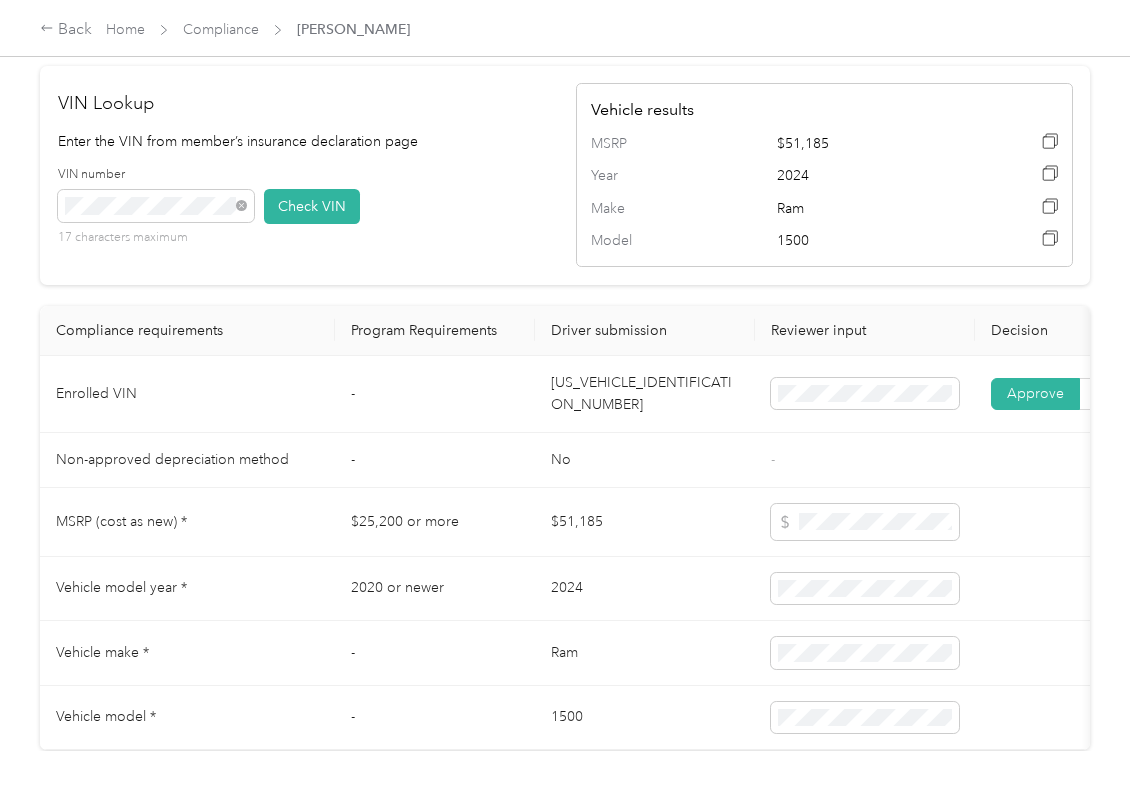 scroll, scrollTop: 1066, scrollLeft: 0, axis: vertical 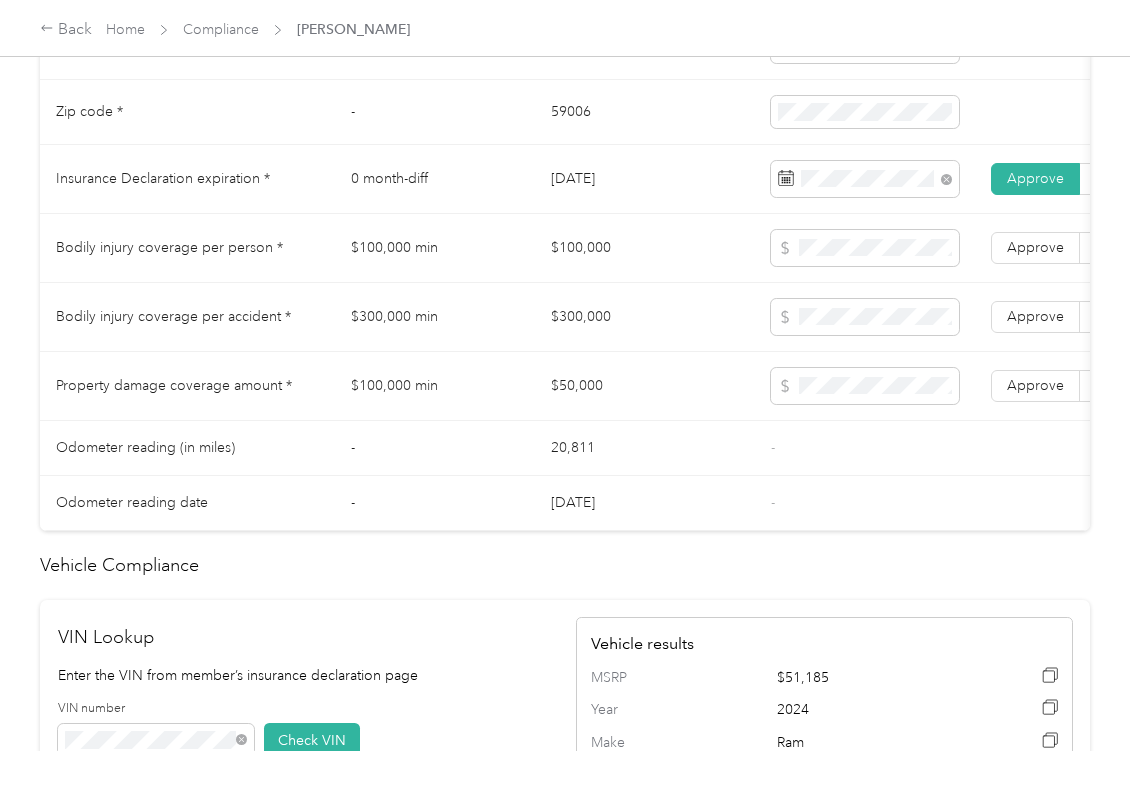 click on "$100,000" at bounding box center (645, 248) 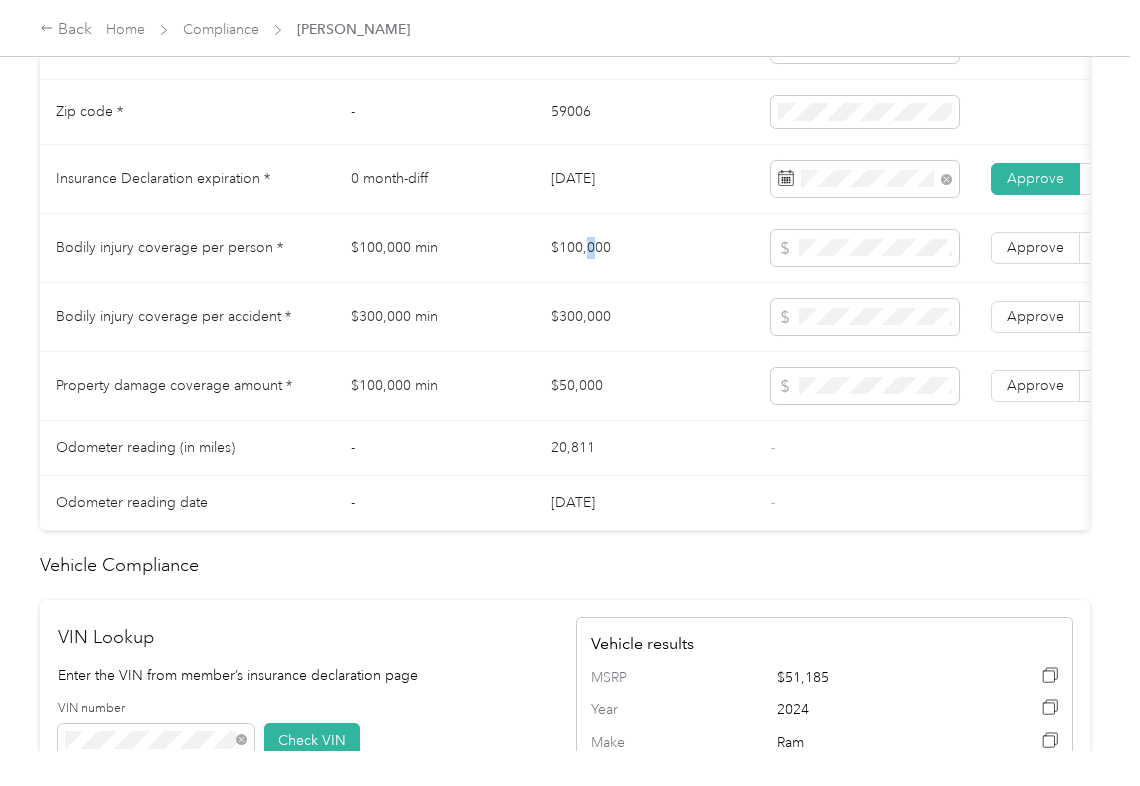 click on "$100,000" at bounding box center (645, 248) 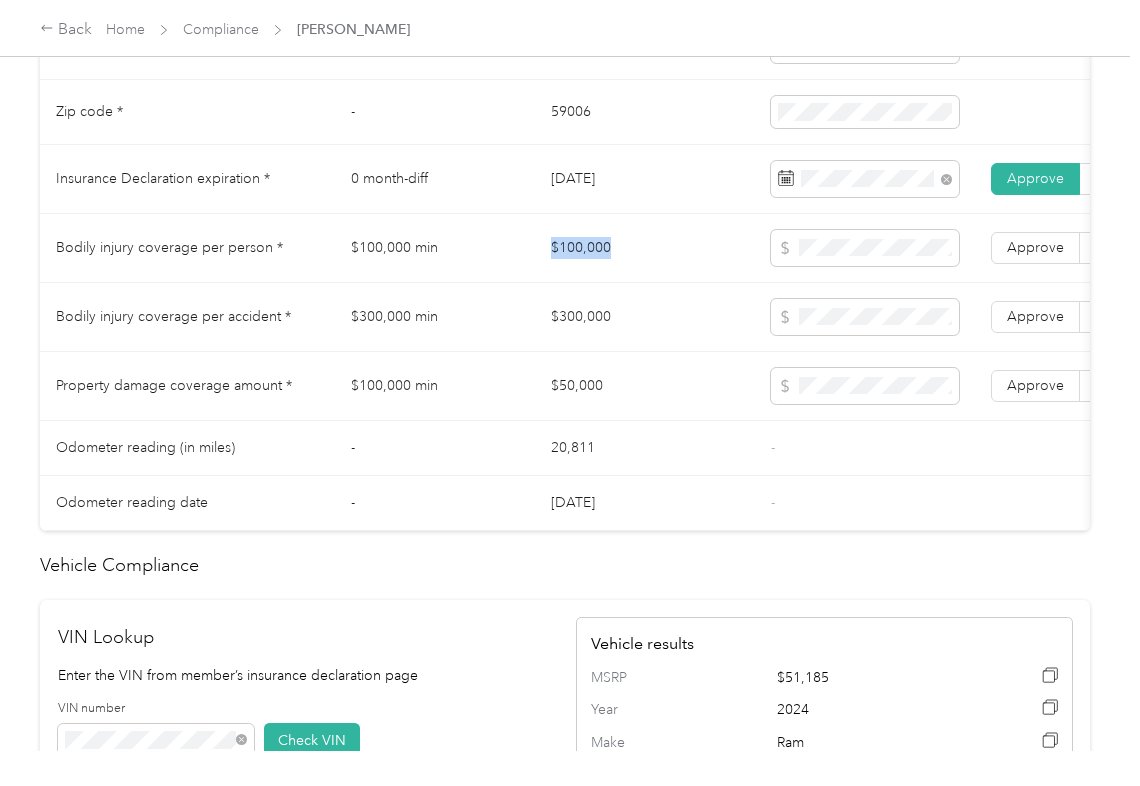 click on "$100,000" at bounding box center [645, 248] 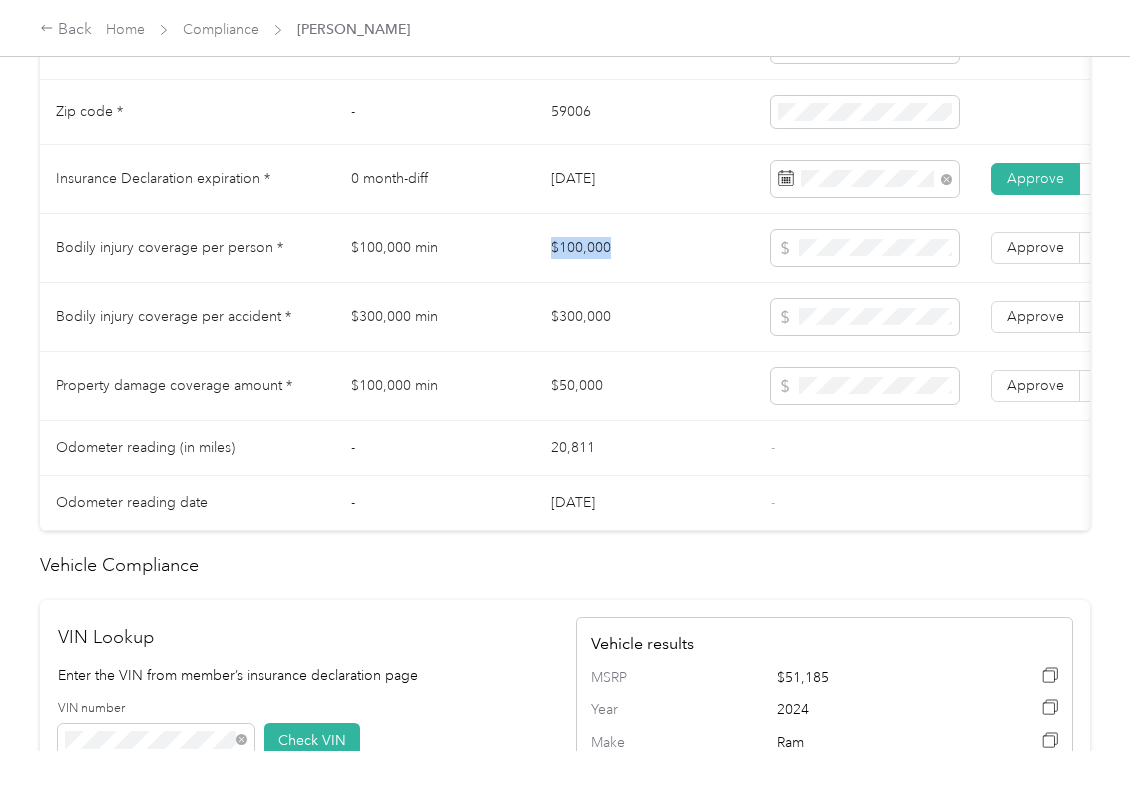 copy on "$100,000" 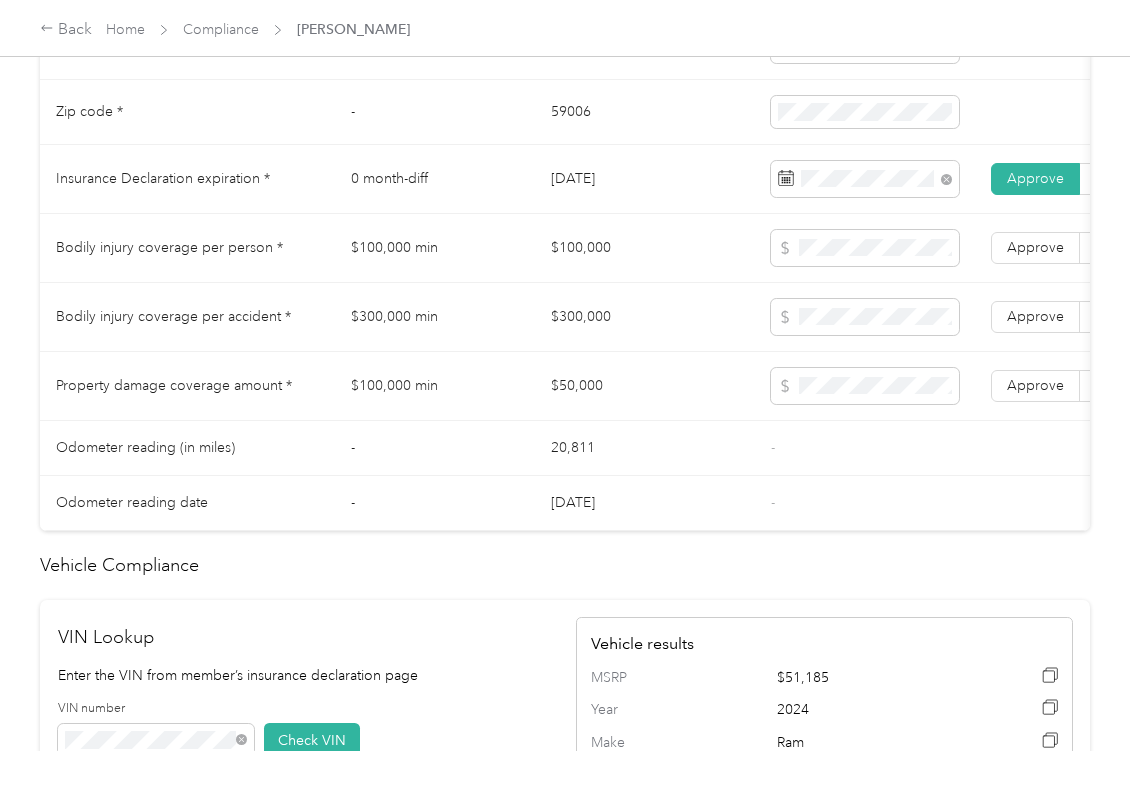 click on "$300,000" at bounding box center (645, 317) 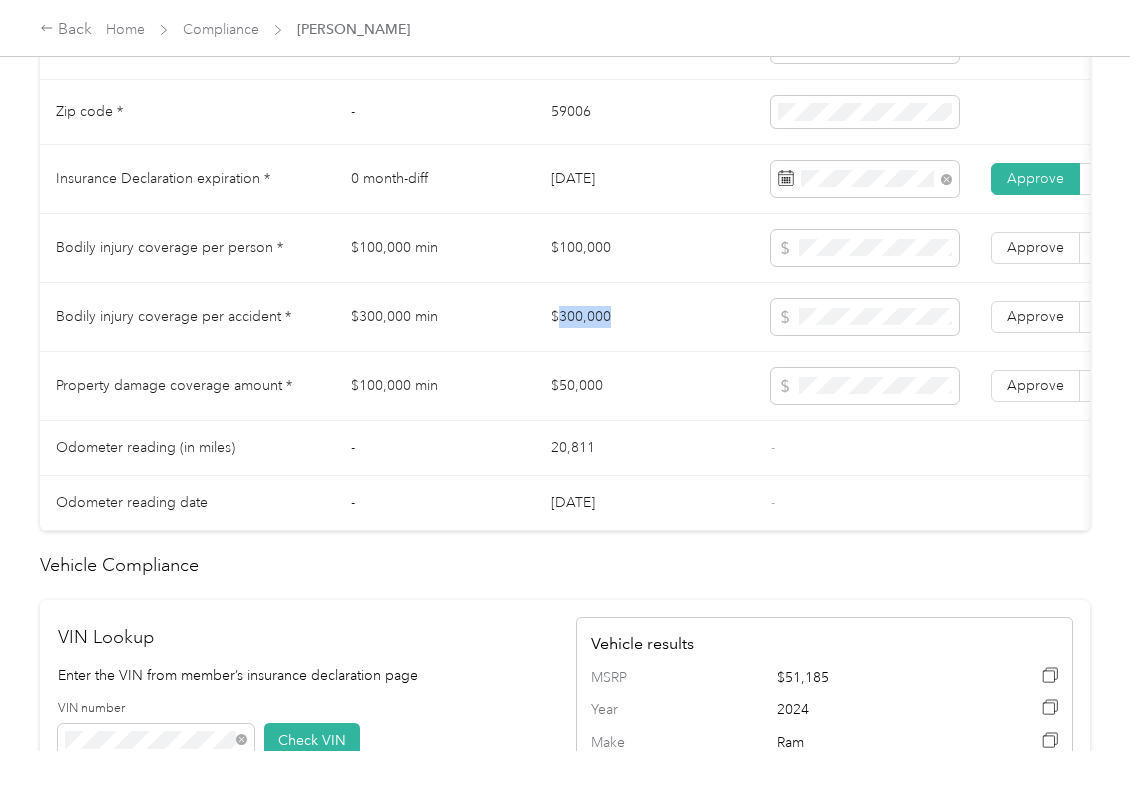 click on "$300,000" at bounding box center [645, 317] 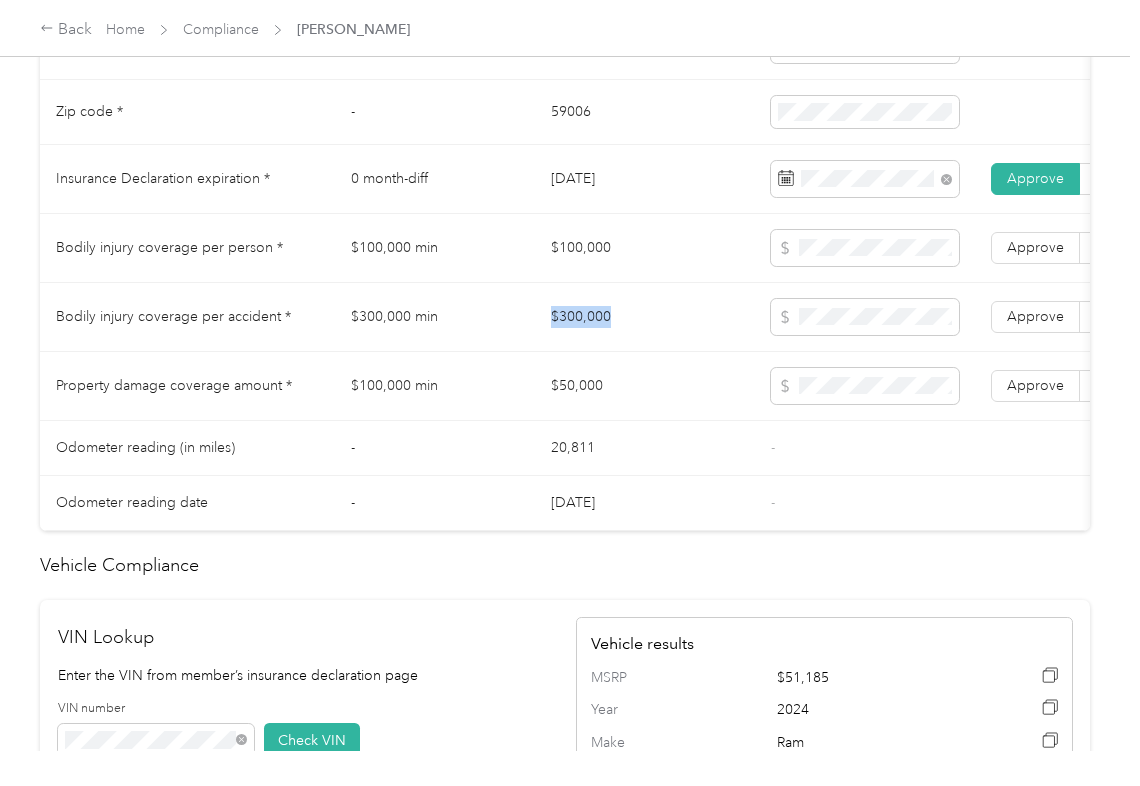 click on "$300,000" at bounding box center [645, 317] 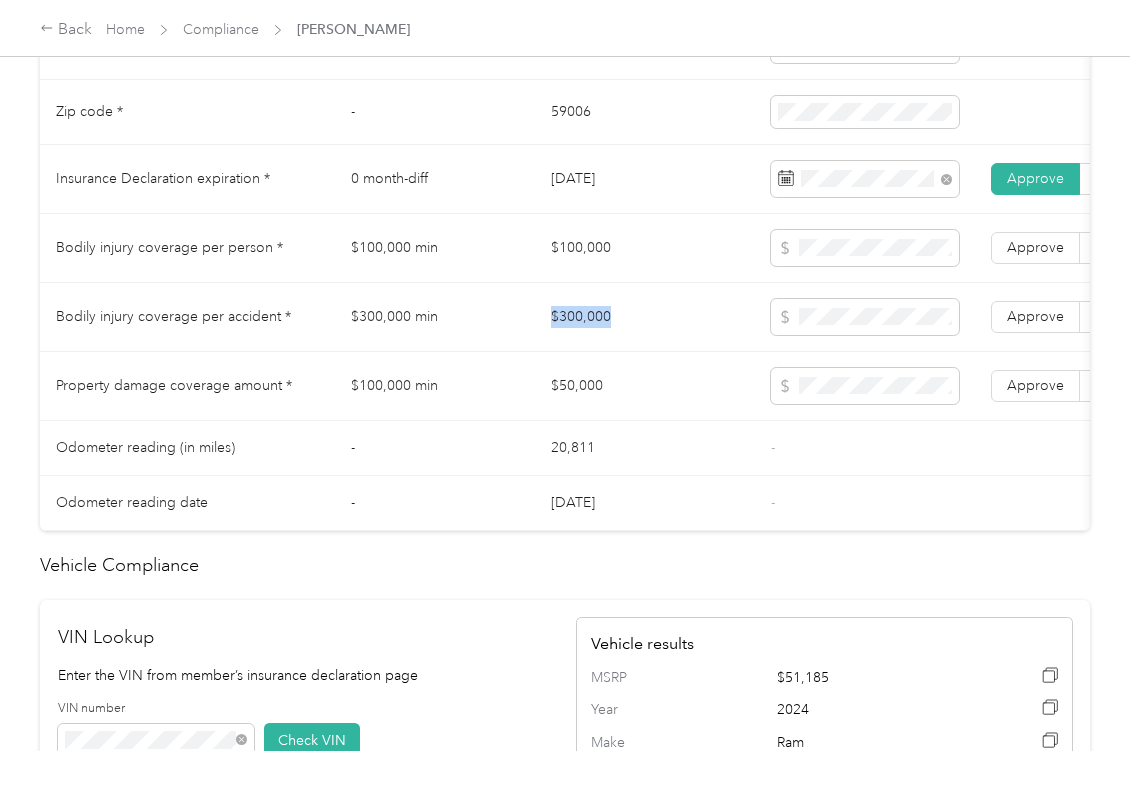 drag, startPoint x: 564, startPoint y: 333, endPoint x: 789, endPoint y: 362, distance: 226.86119 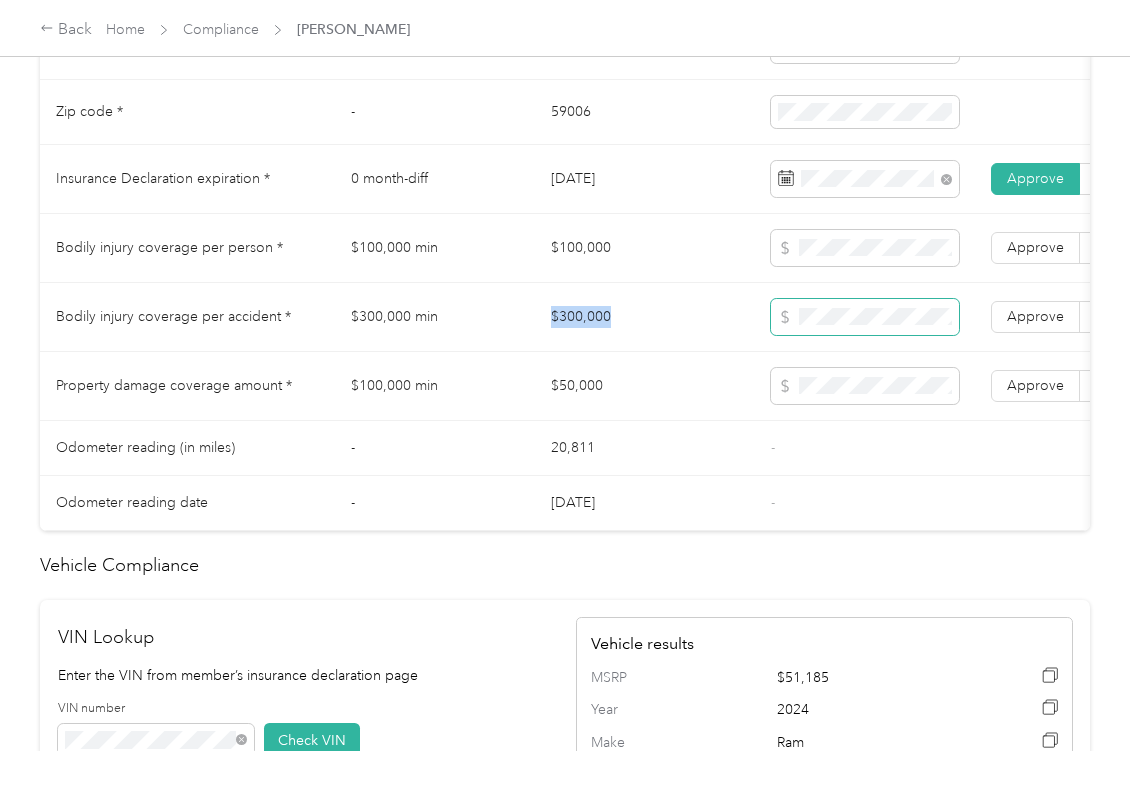copy on "$300,000" 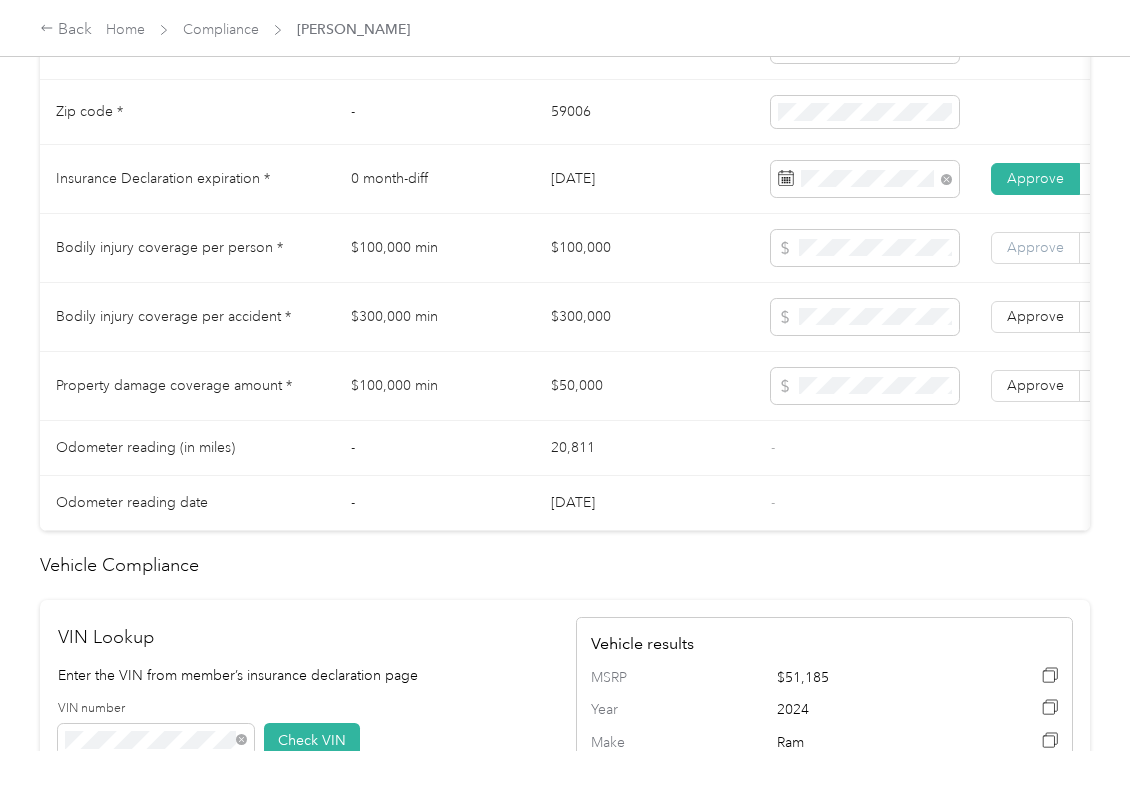 drag, startPoint x: 1062, startPoint y: 326, endPoint x: 1050, endPoint y: 284, distance: 43.68066 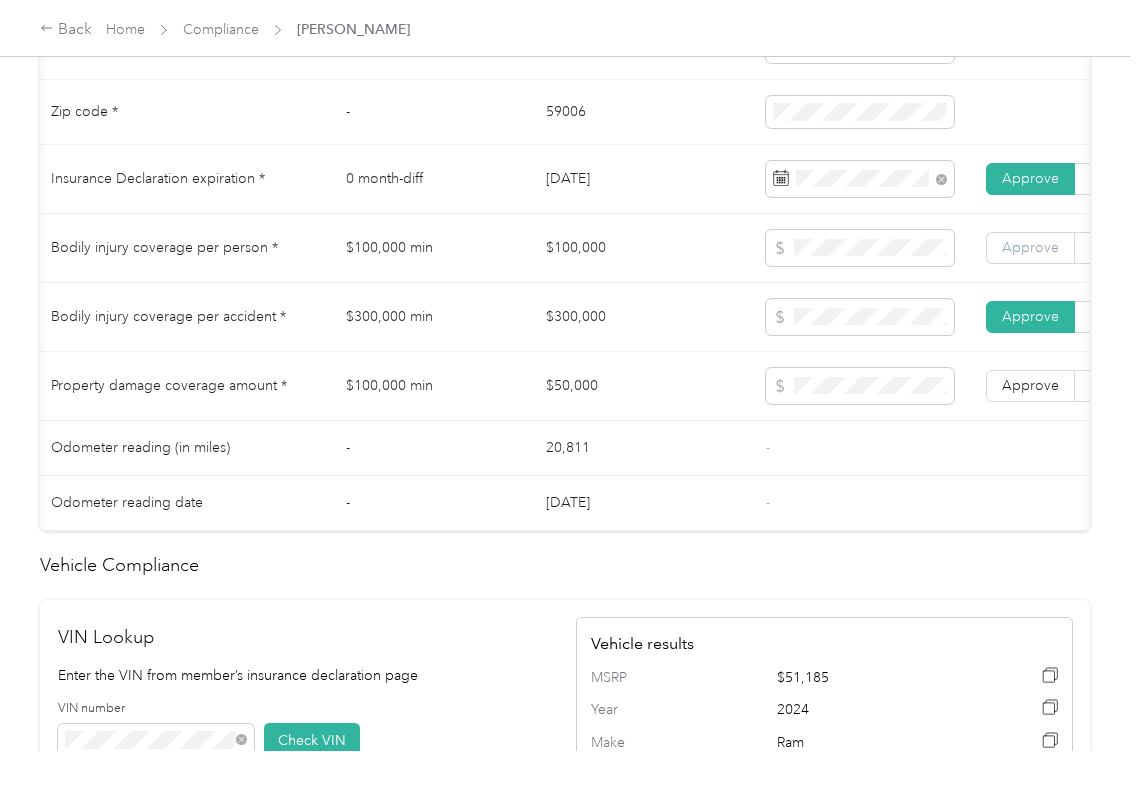drag, startPoint x: 1041, startPoint y: 261, endPoint x: 1046, endPoint y: 352, distance: 91.13726 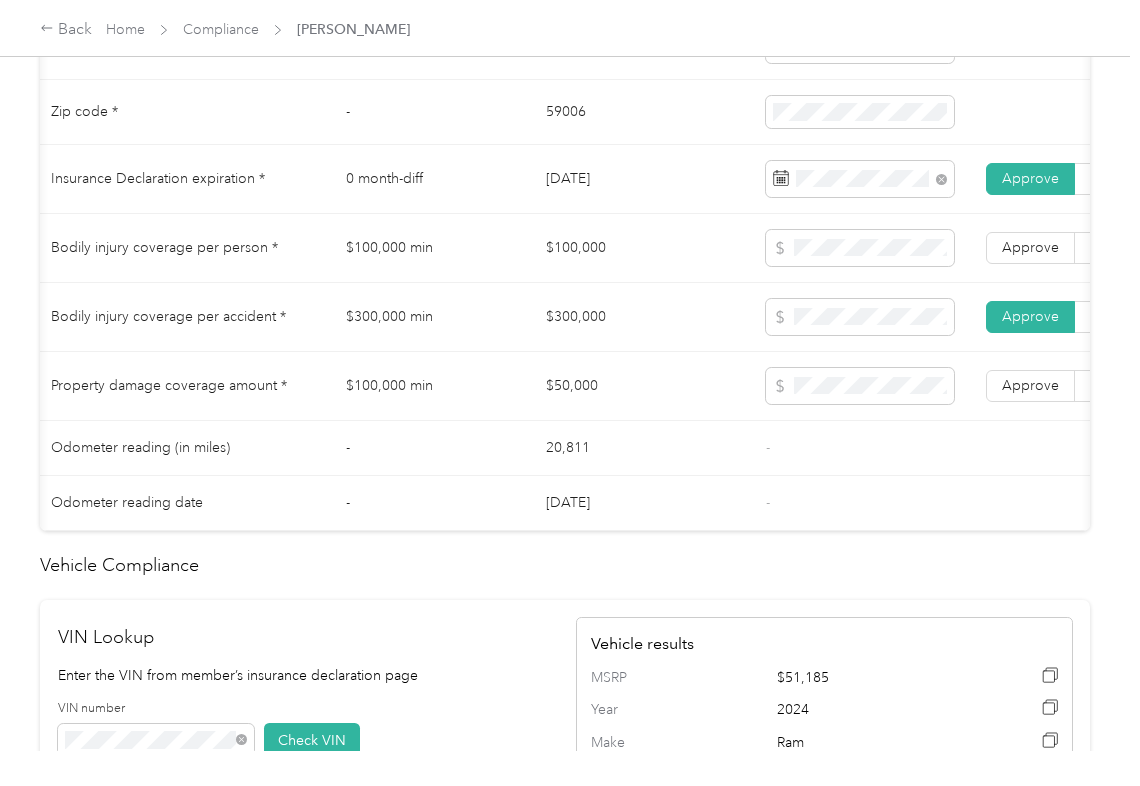 click on "Approve" at bounding box center (1030, 247) 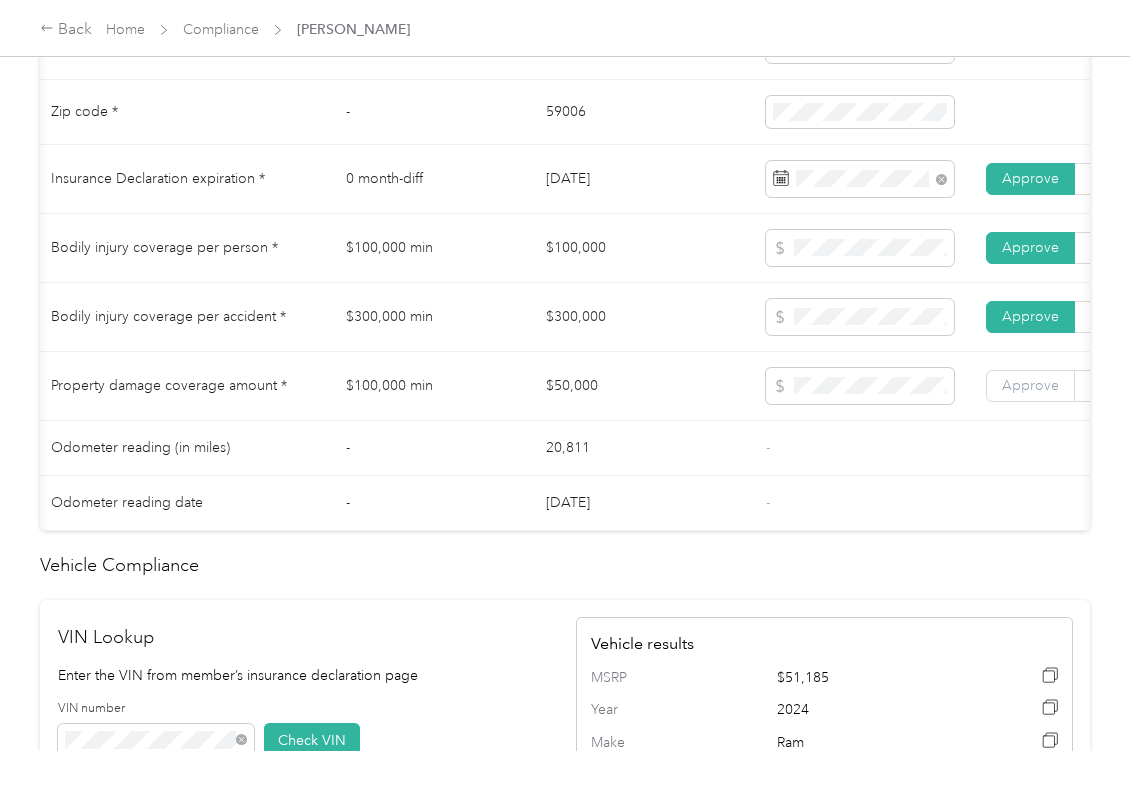 click on "Approve" at bounding box center (1030, 385) 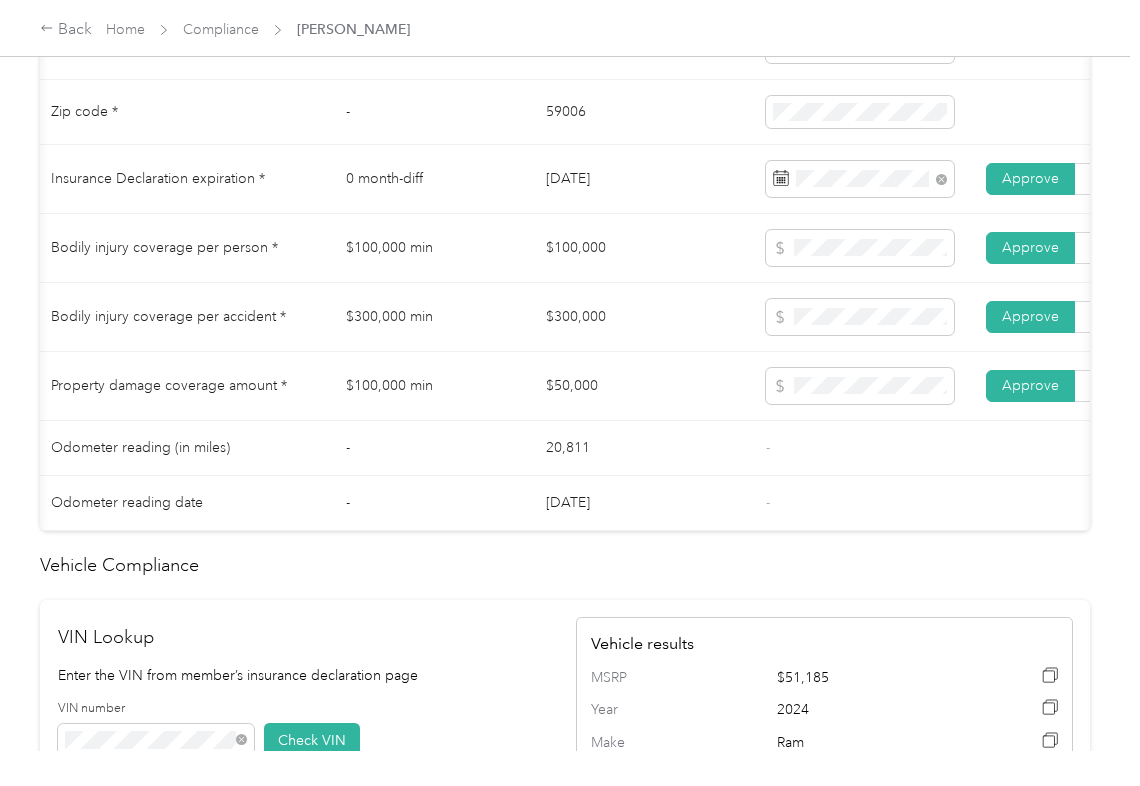 click on "-" at bounding box center [430, 448] 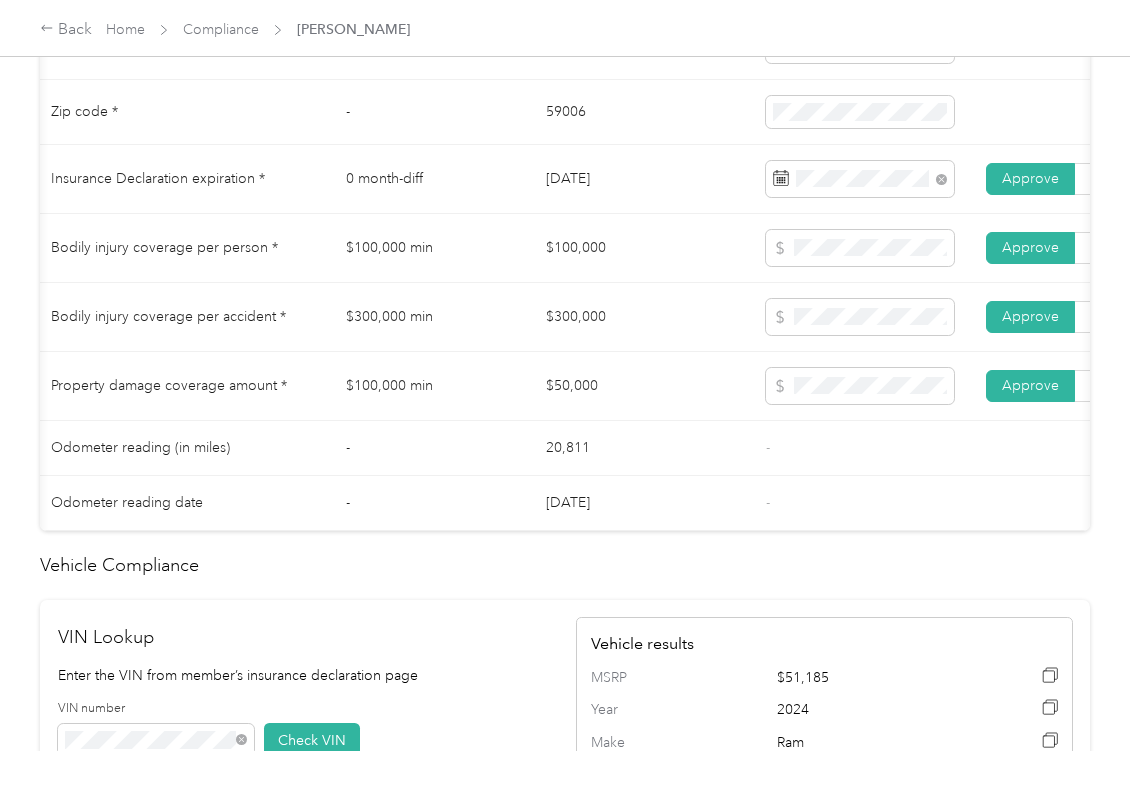 click on "20,811" at bounding box center [640, 448] 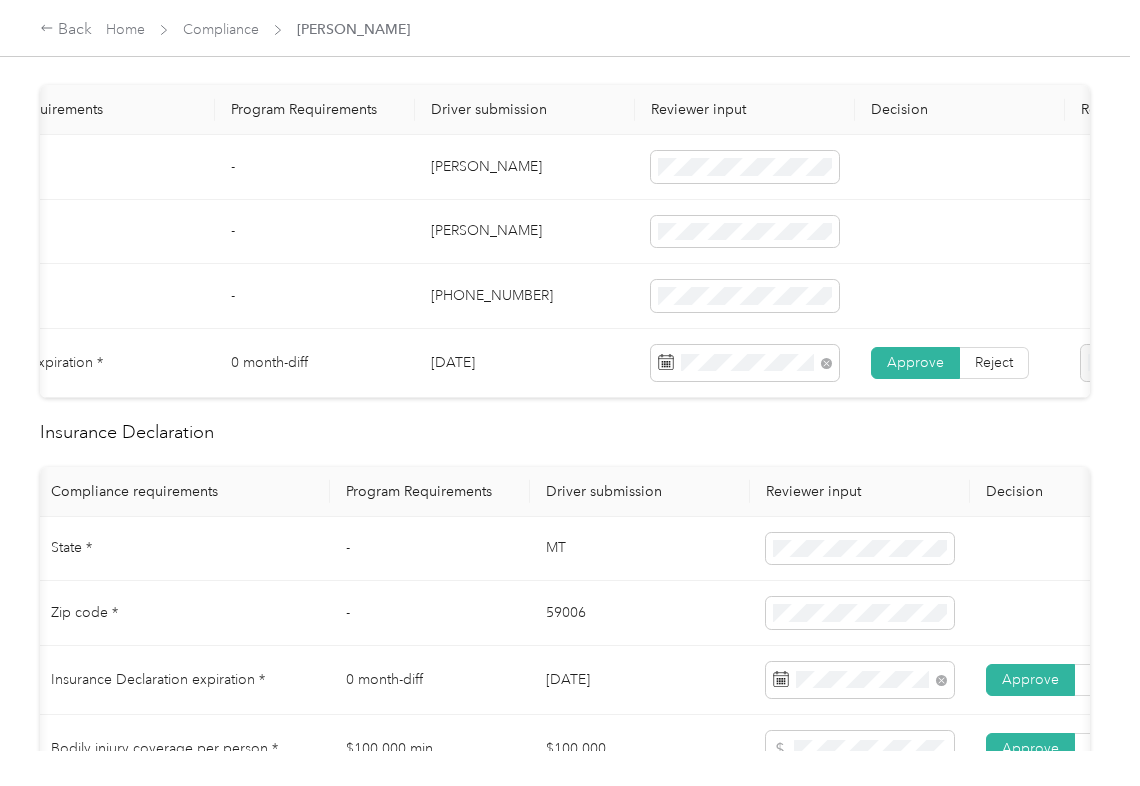 scroll, scrollTop: 0, scrollLeft: 0, axis: both 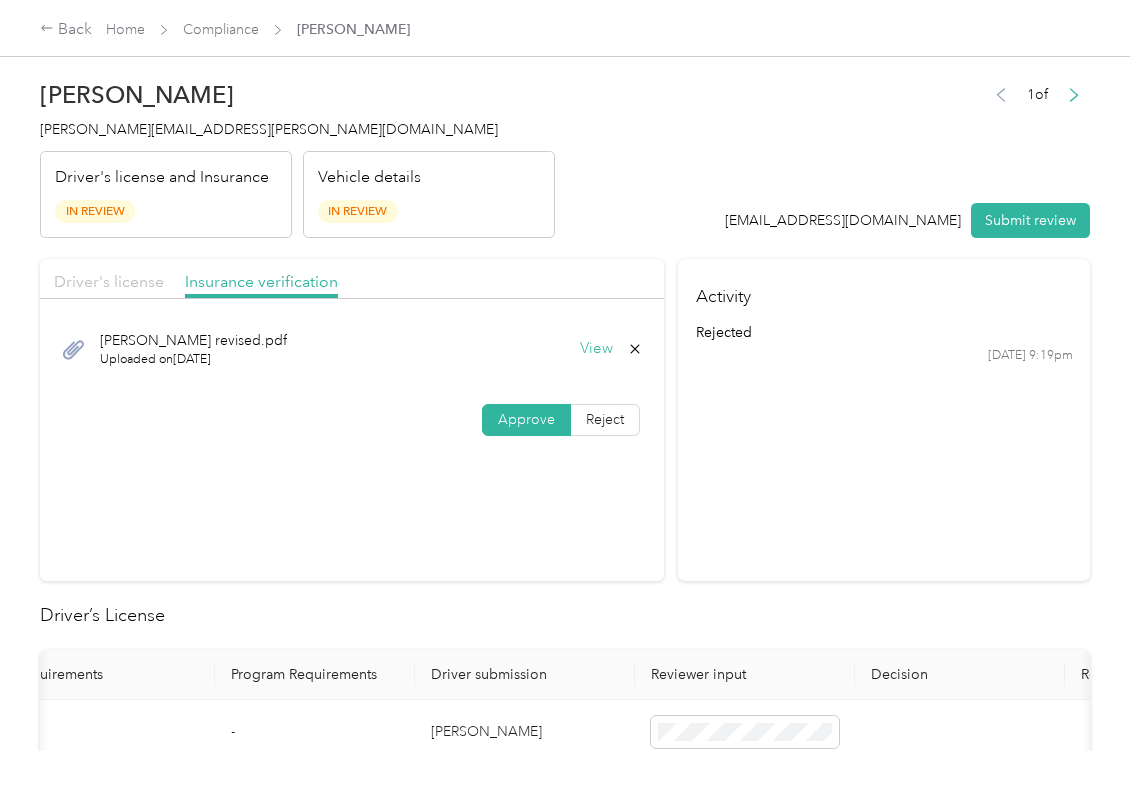click on "Driver's license" at bounding box center (109, 281) 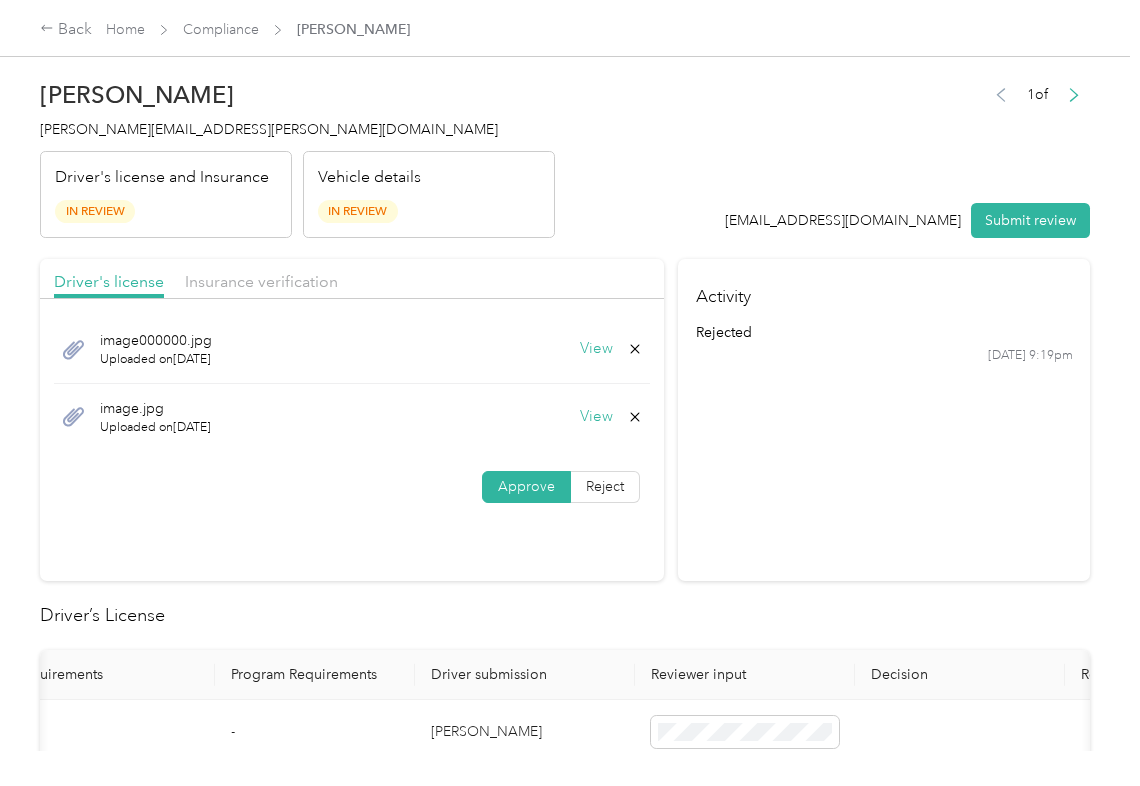 click on "View" at bounding box center (596, 349) 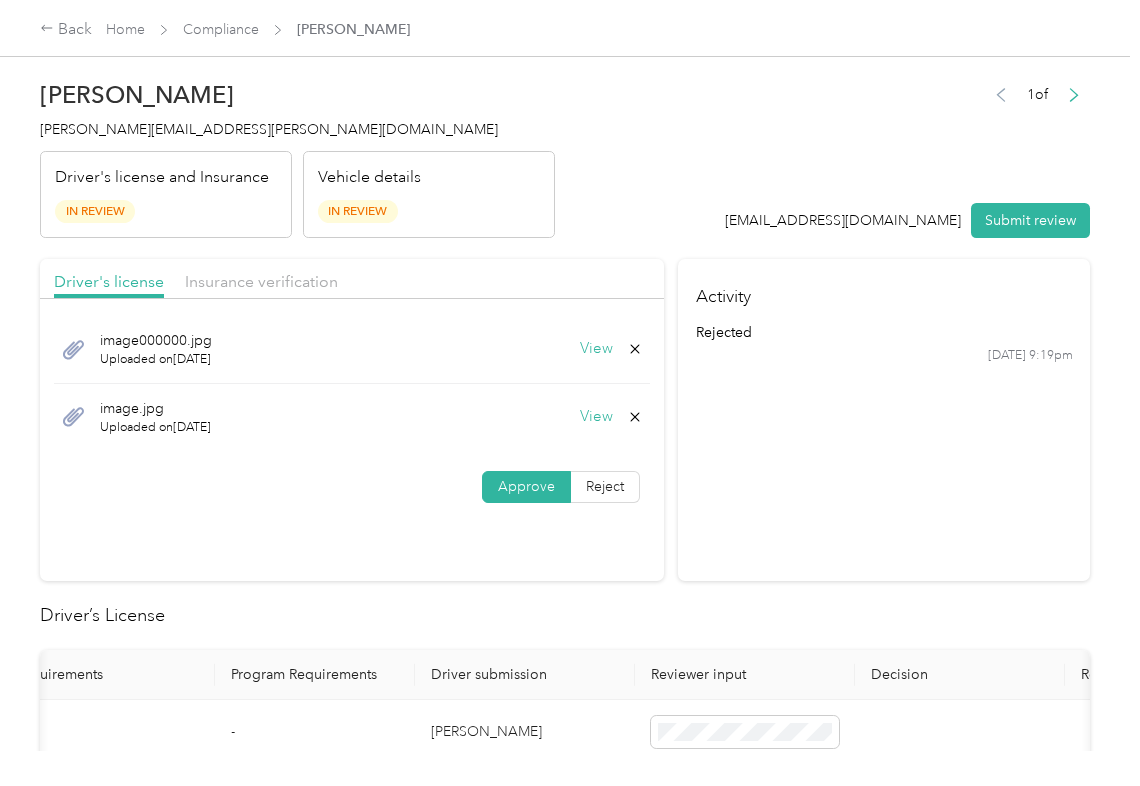 click on "View" at bounding box center [596, 417] 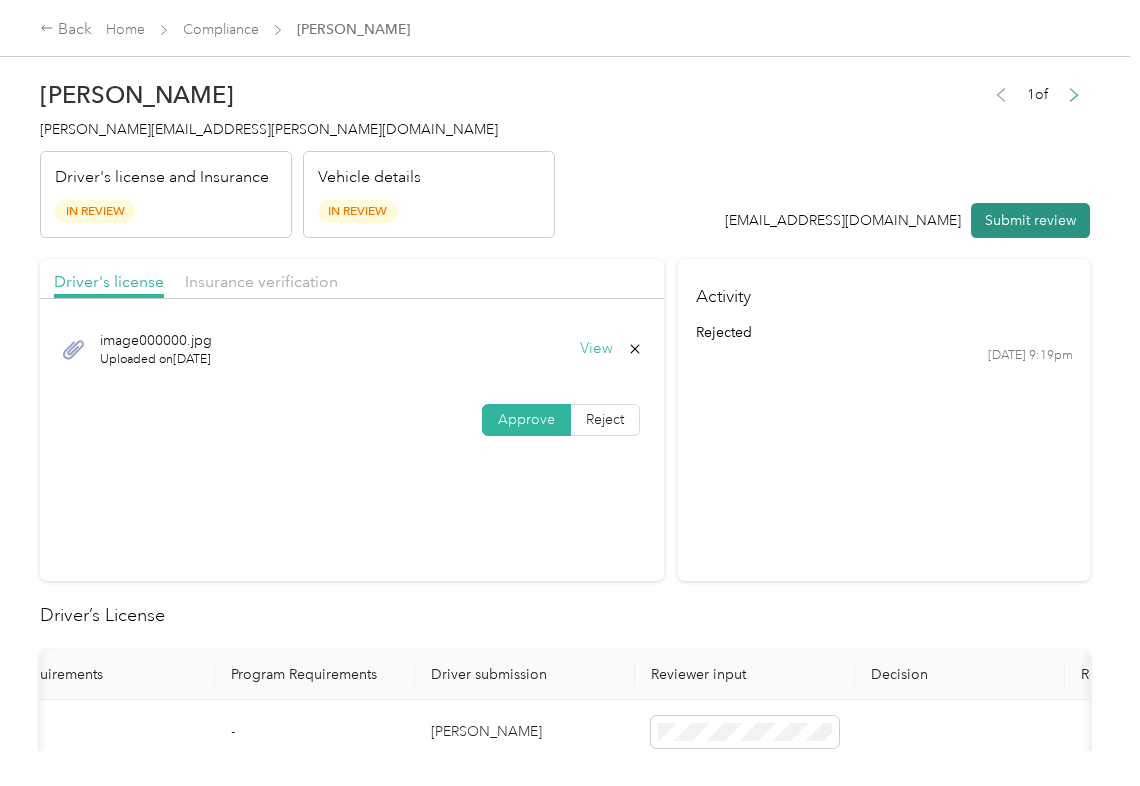 drag, startPoint x: 1010, startPoint y: 210, endPoint x: 210, endPoint y: 168, distance: 801.10175 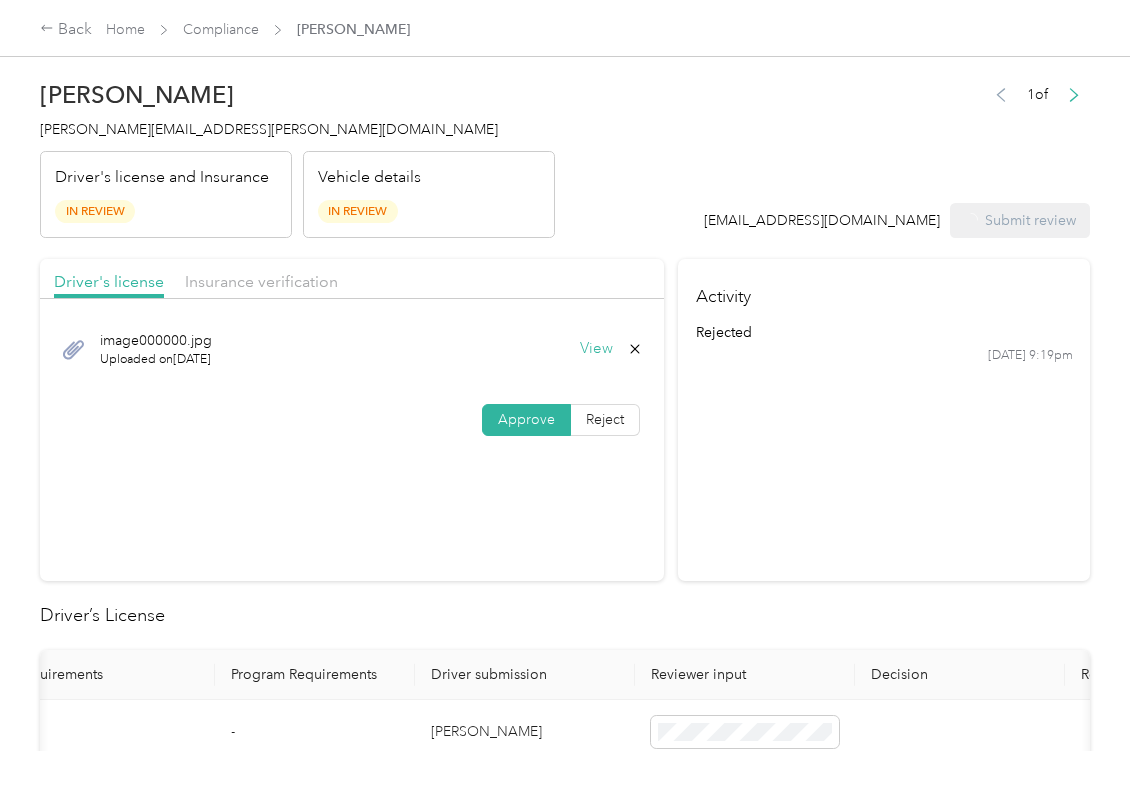 click on "[PERSON_NAME][EMAIL_ADDRESS][PERSON_NAME][DOMAIN_NAME]" at bounding box center [269, 129] 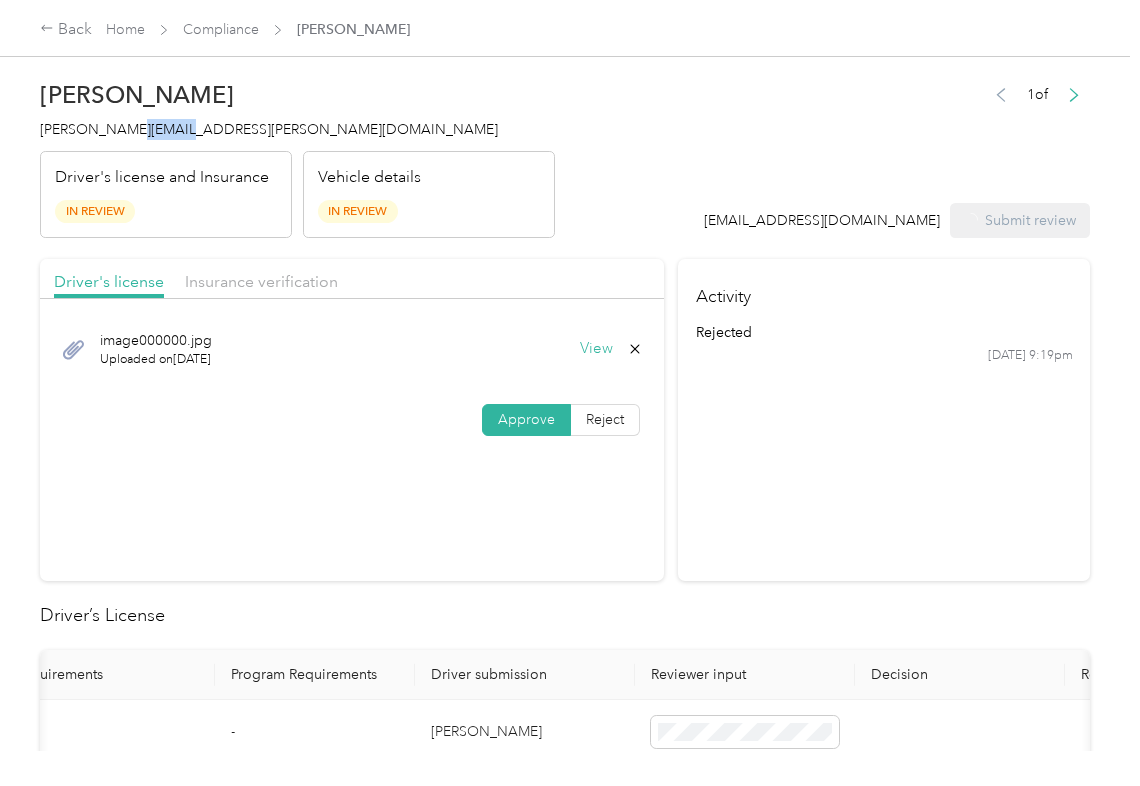 click on "[PERSON_NAME][EMAIL_ADDRESS][PERSON_NAME][DOMAIN_NAME]" at bounding box center [269, 129] 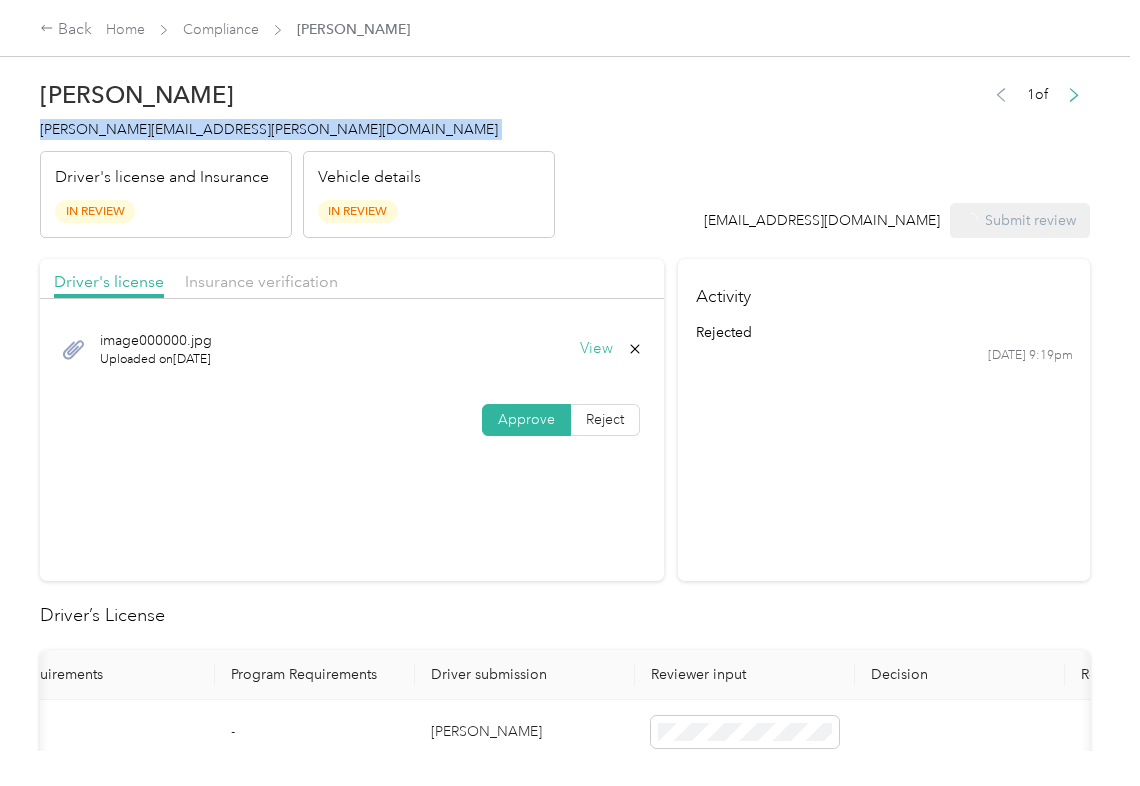 click on "[PERSON_NAME][EMAIL_ADDRESS][PERSON_NAME][DOMAIN_NAME]" at bounding box center (269, 129) 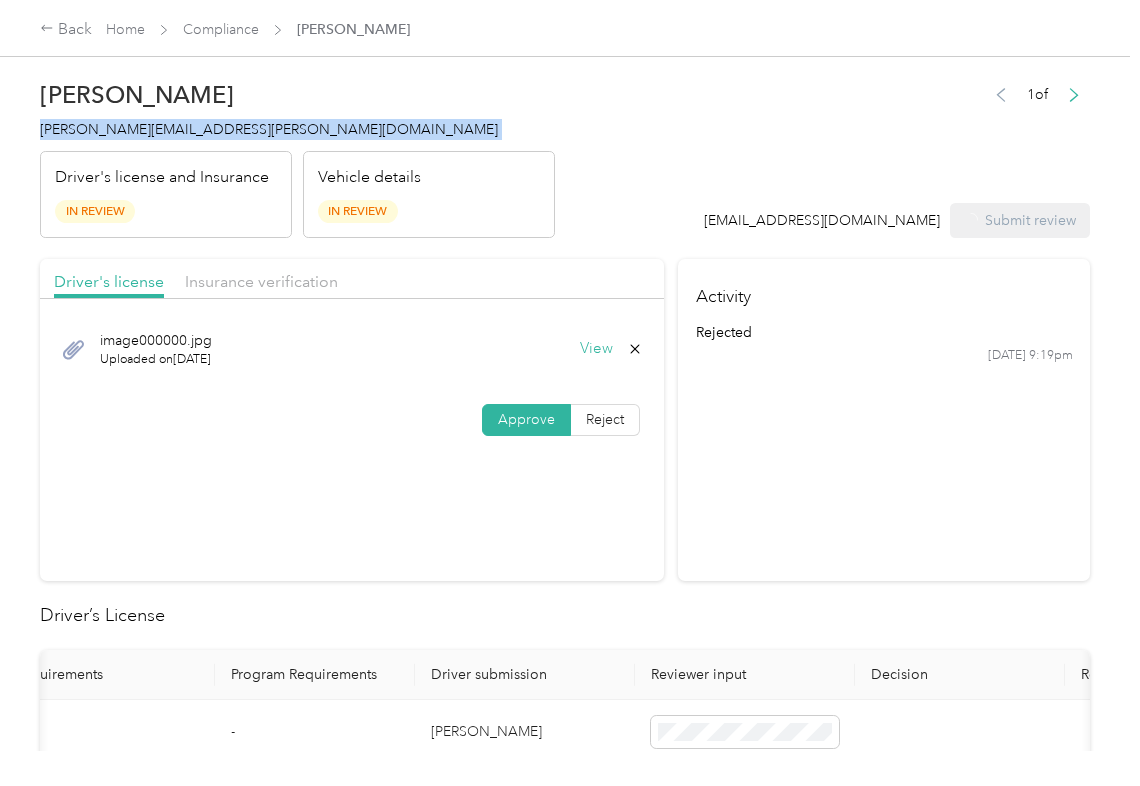 click on "[PERSON_NAME][EMAIL_ADDRESS][PERSON_NAME][DOMAIN_NAME]" at bounding box center [269, 129] 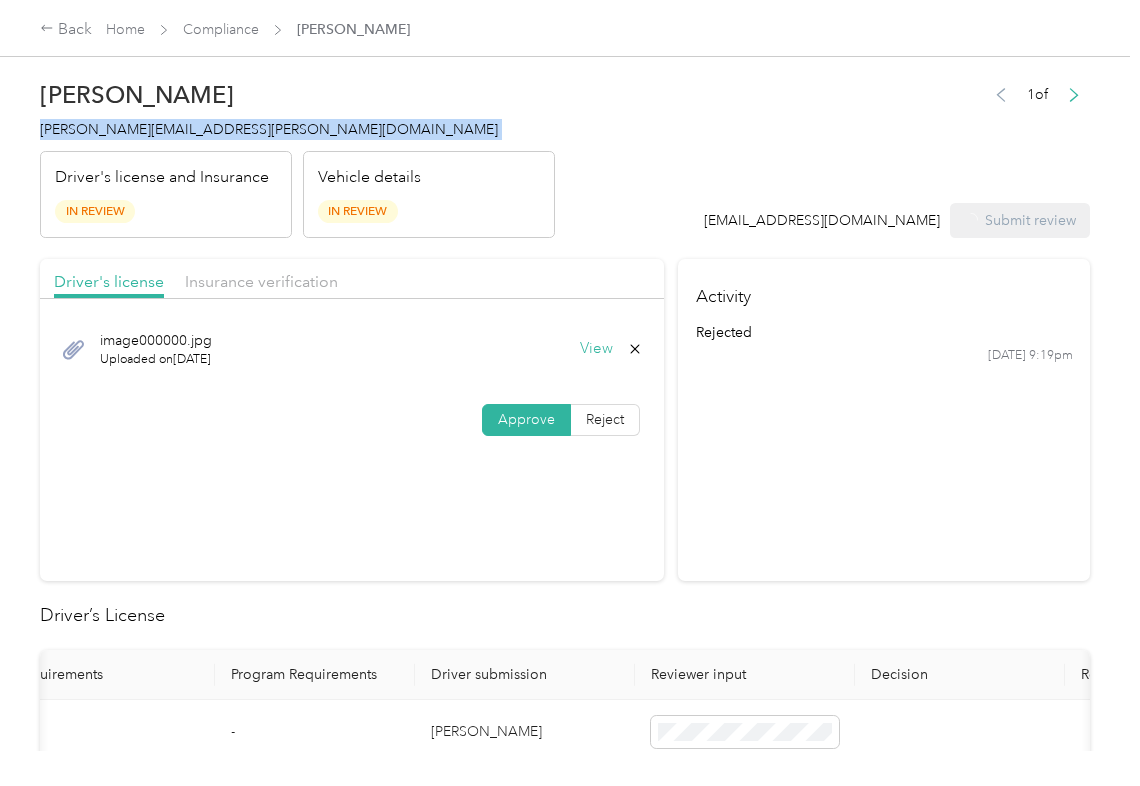 copy on "[PERSON_NAME][EMAIL_ADDRESS][PERSON_NAME][DOMAIN_NAME]" 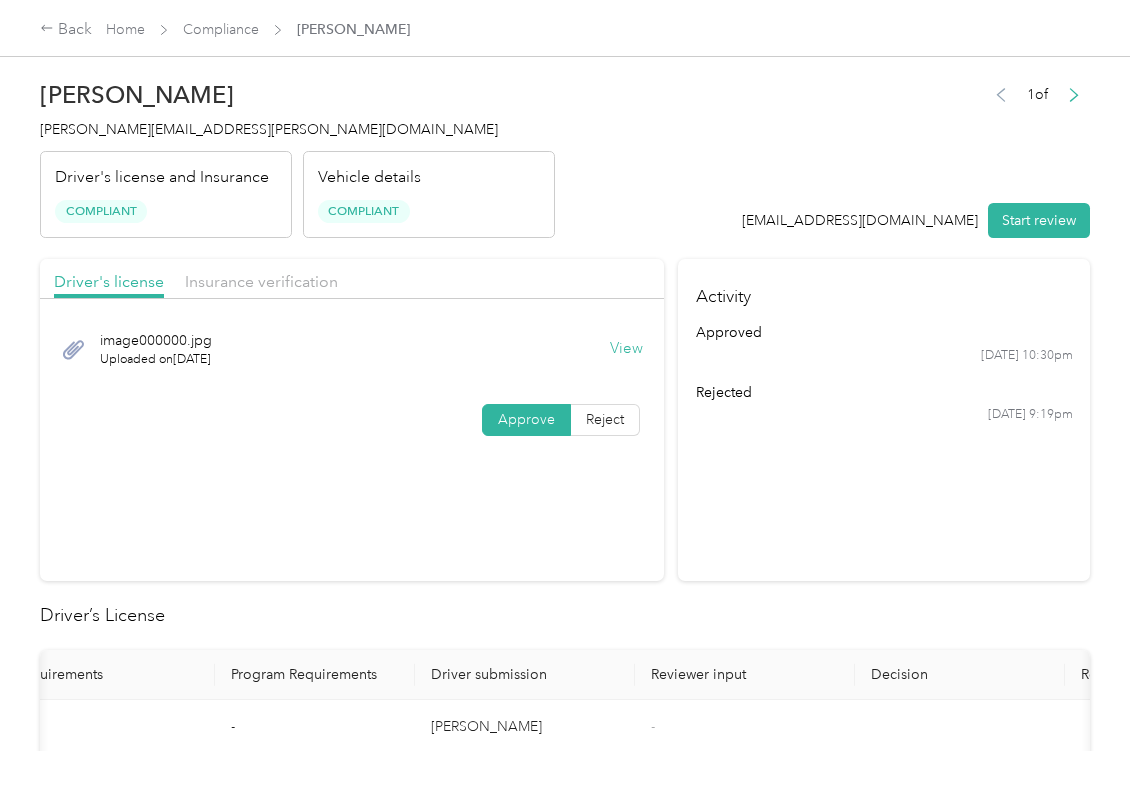 click on "Activity approved [DATE] 10:30pm rejected [DATE] 9:19pm" at bounding box center (884, 420) 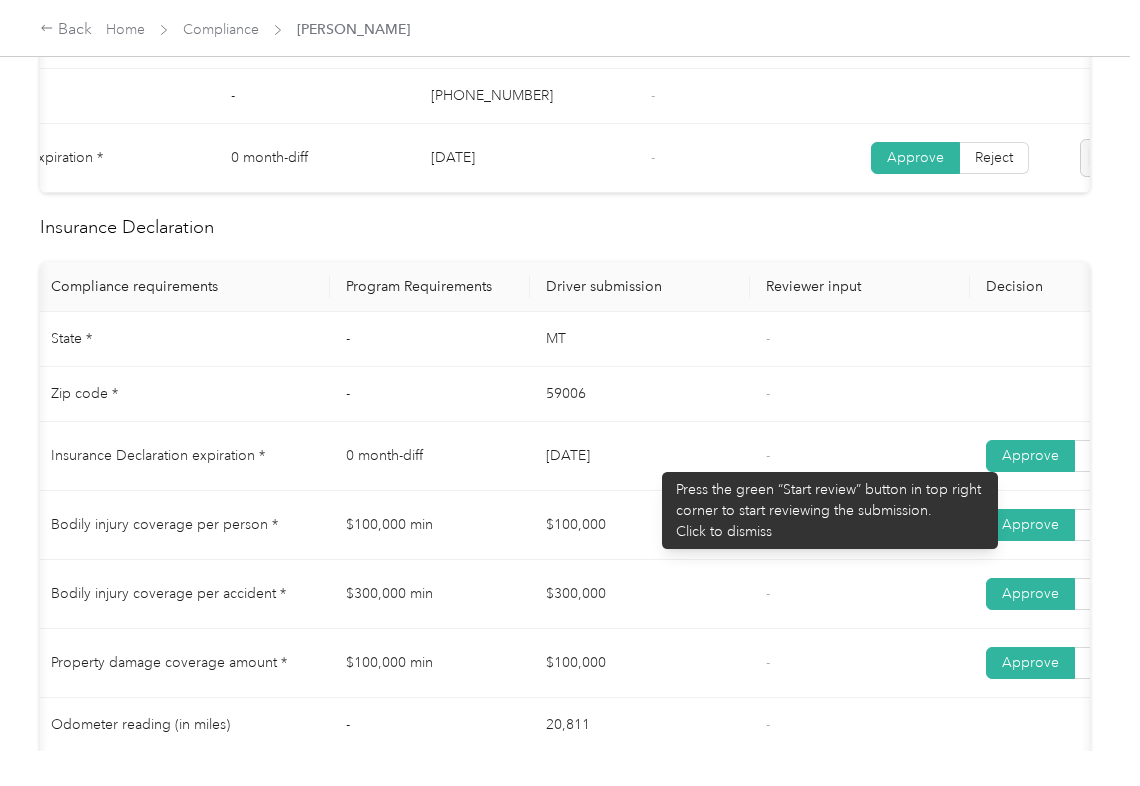 scroll, scrollTop: 800, scrollLeft: 0, axis: vertical 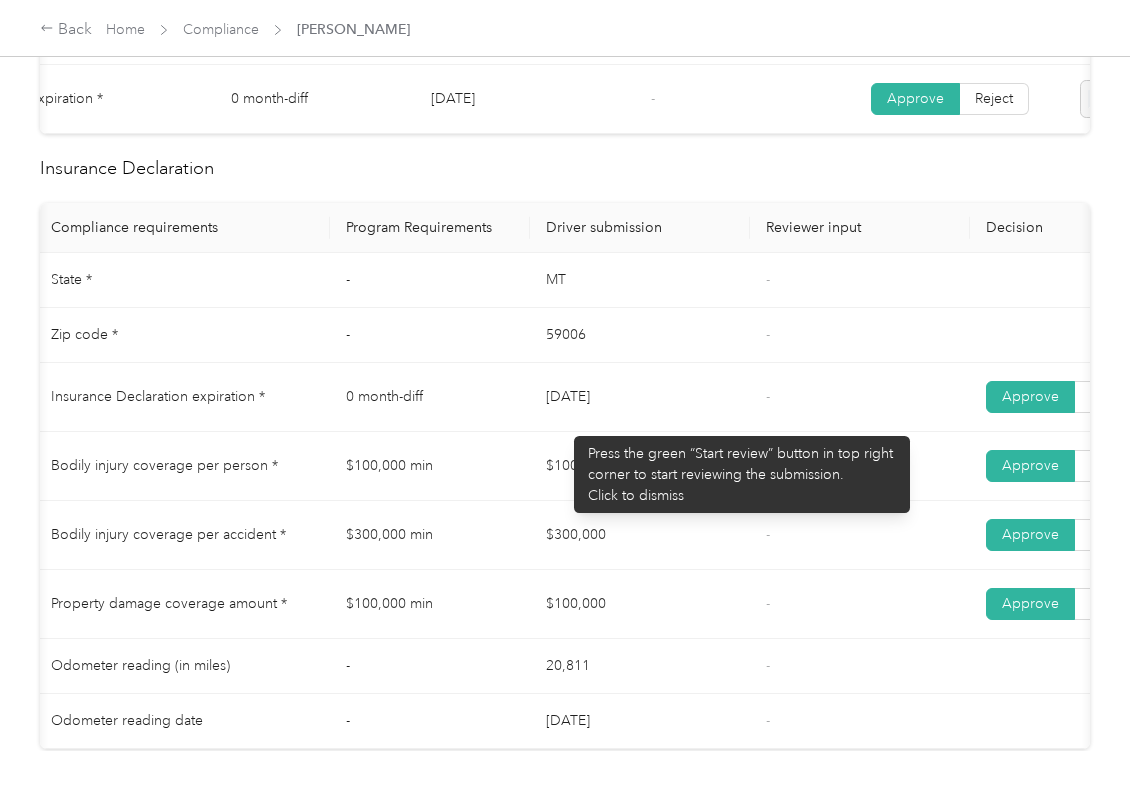 drag, startPoint x: 564, startPoint y: 426, endPoint x: 673, endPoint y: 426, distance: 109 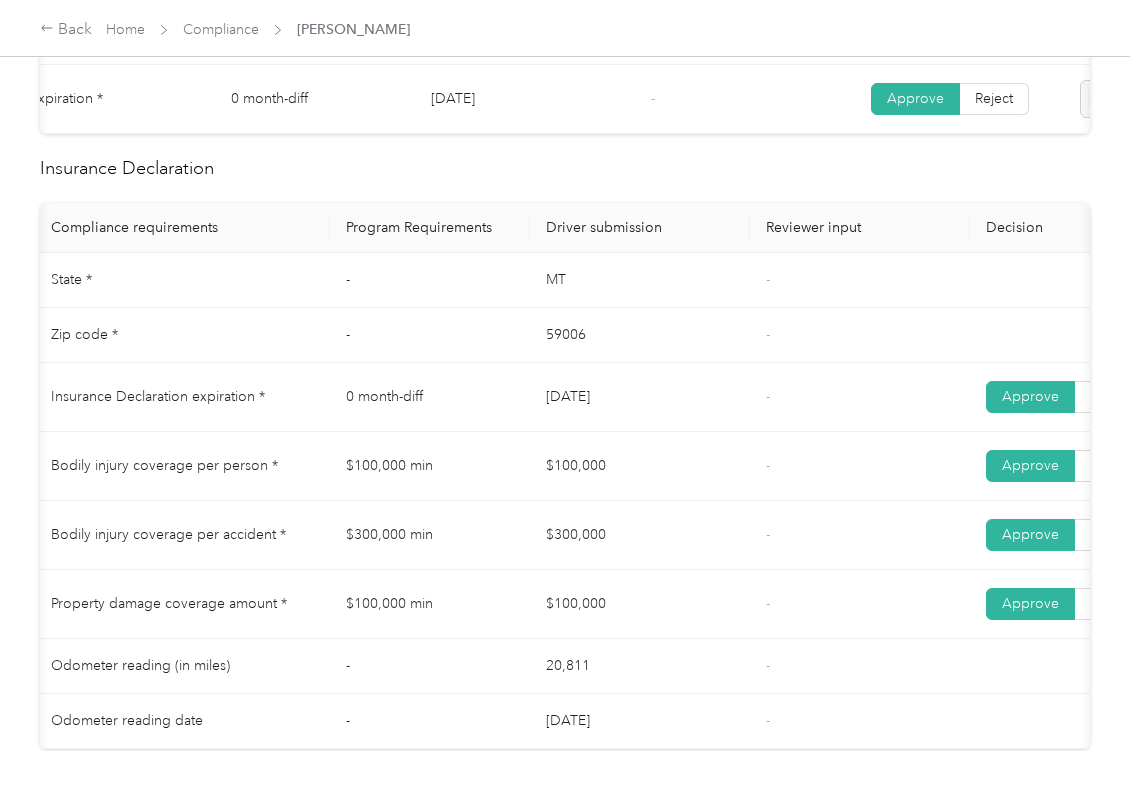 click on "$100,000" at bounding box center (640, 466) 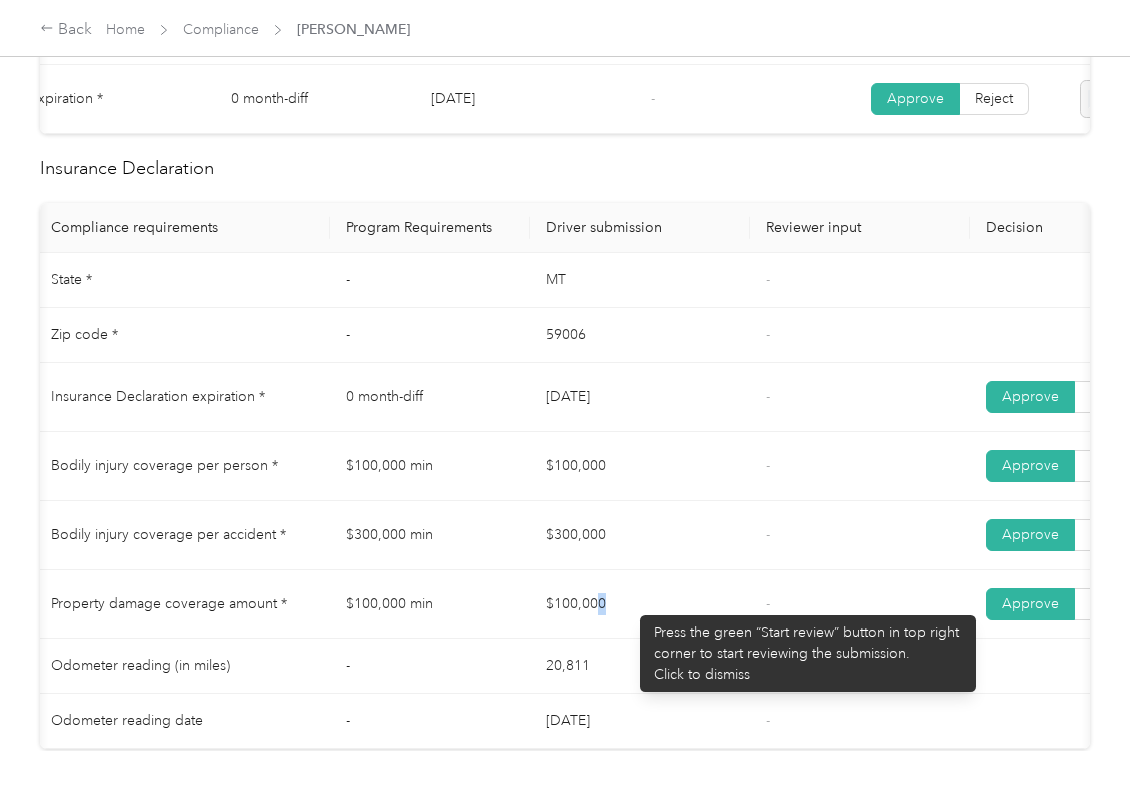 drag, startPoint x: 616, startPoint y: 637, endPoint x: 766, endPoint y: 653, distance: 150.85092 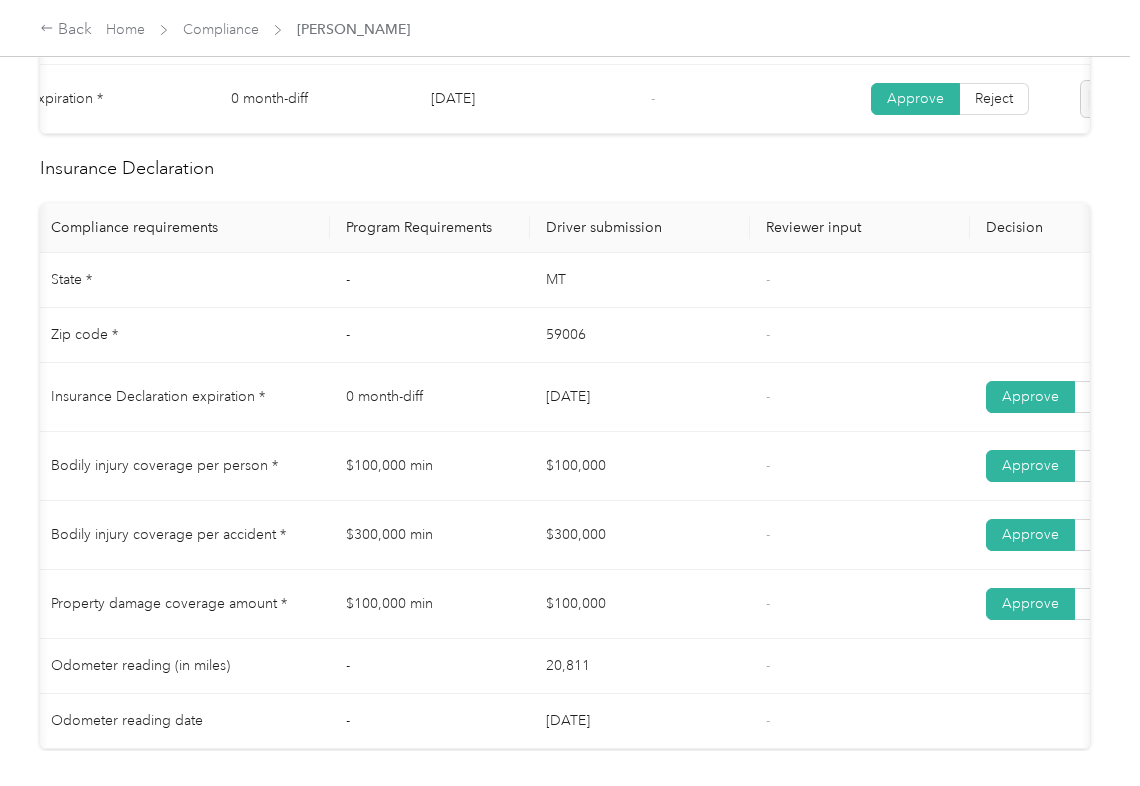 click on "-" at bounding box center (860, 604) 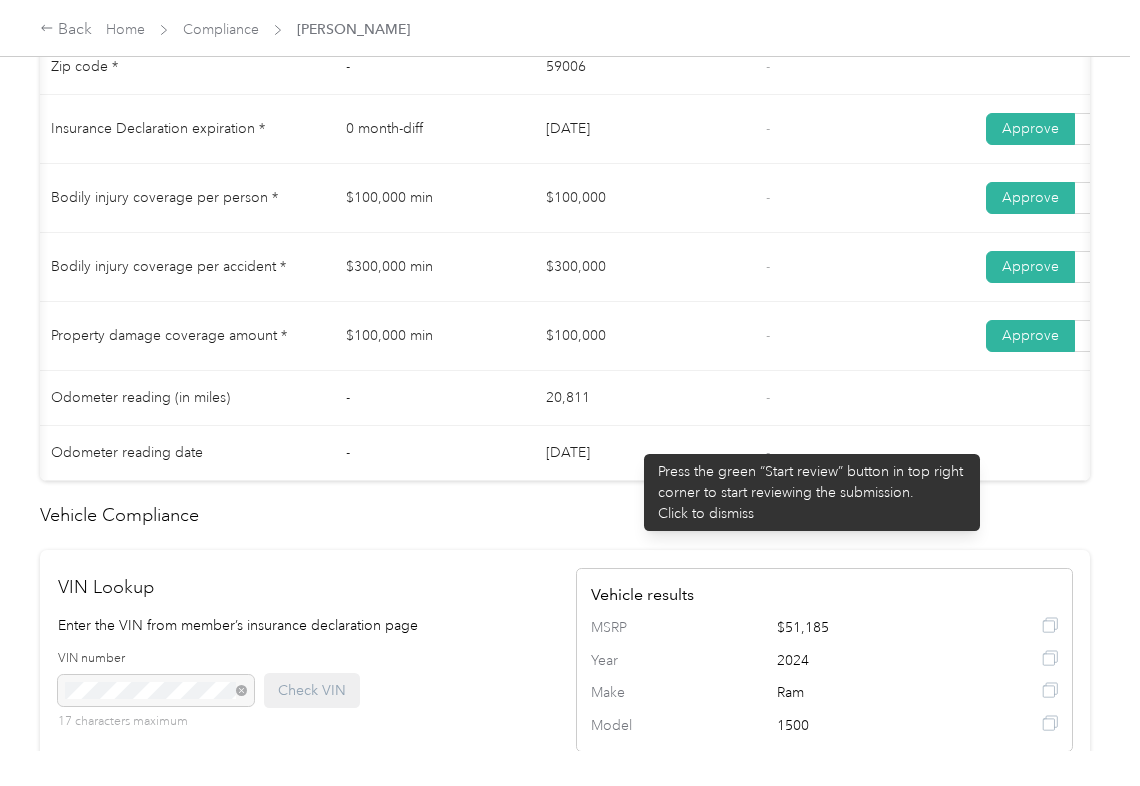 scroll, scrollTop: 1066, scrollLeft: 0, axis: vertical 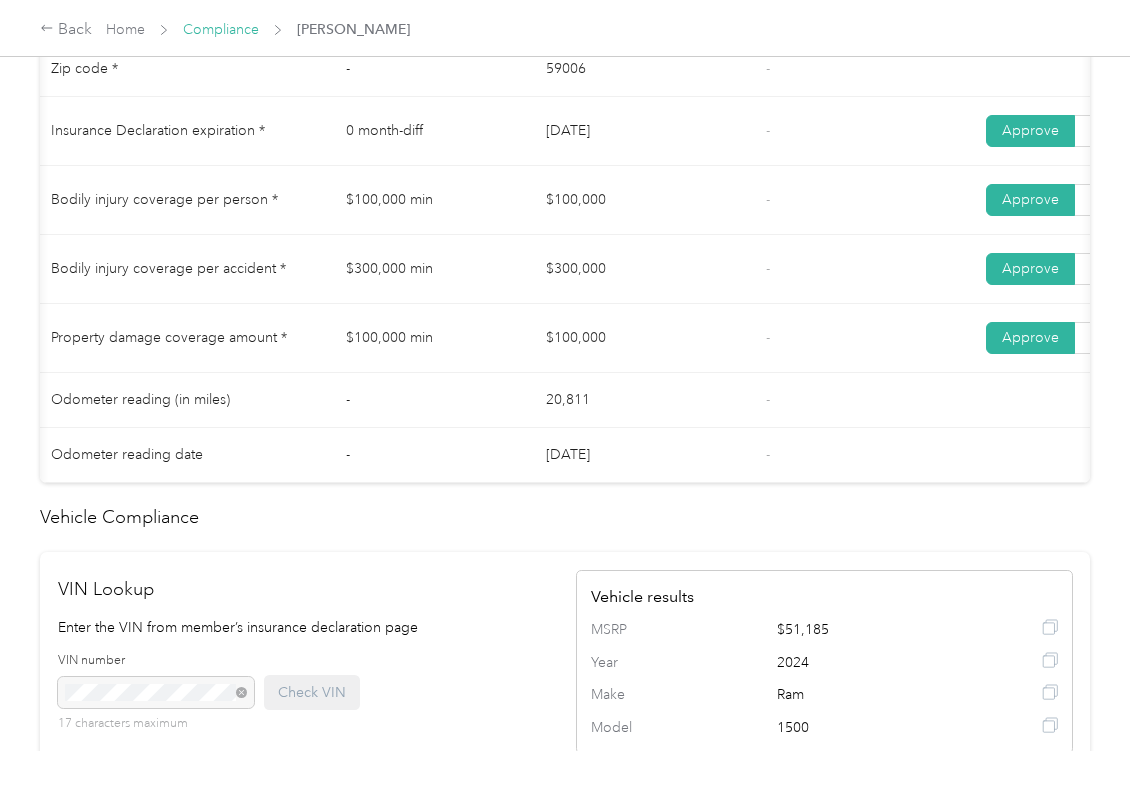 click on "Compliance" at bounding box center [221, 29] 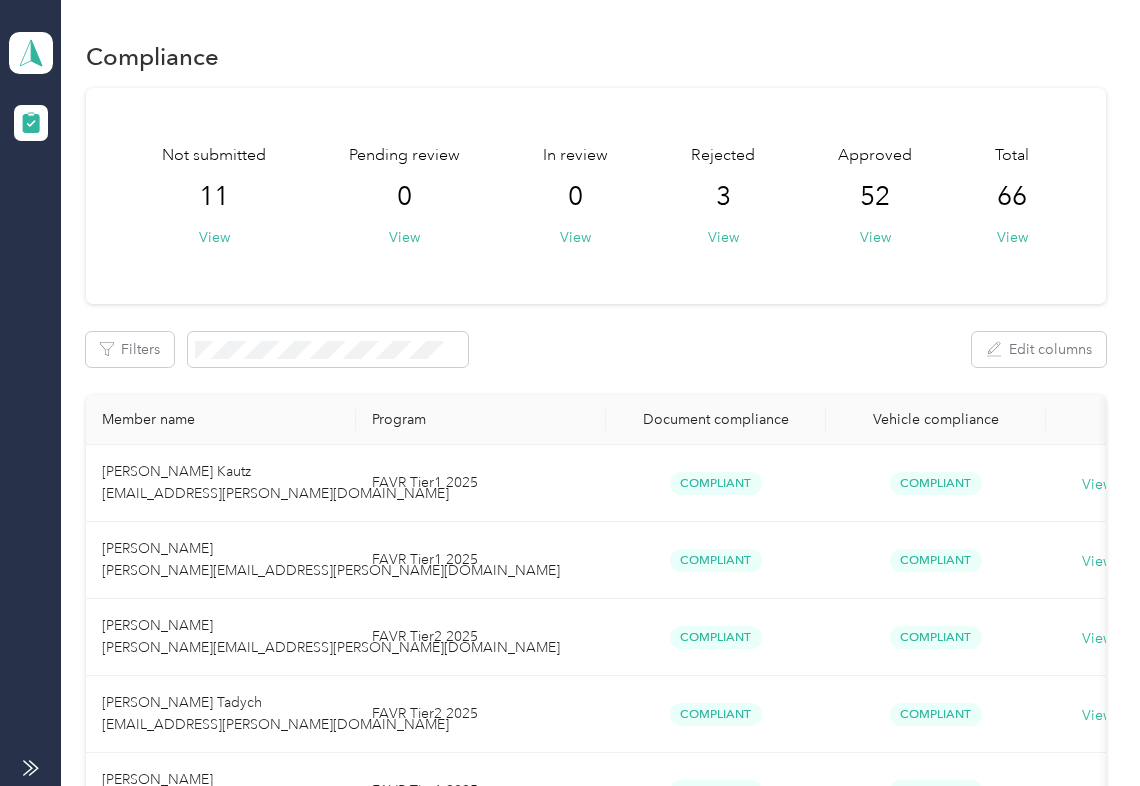 drag, startPoint x: 845, startPoint y: 332, endPoint x: 537, endPoint y: 330, distance: 308.0065 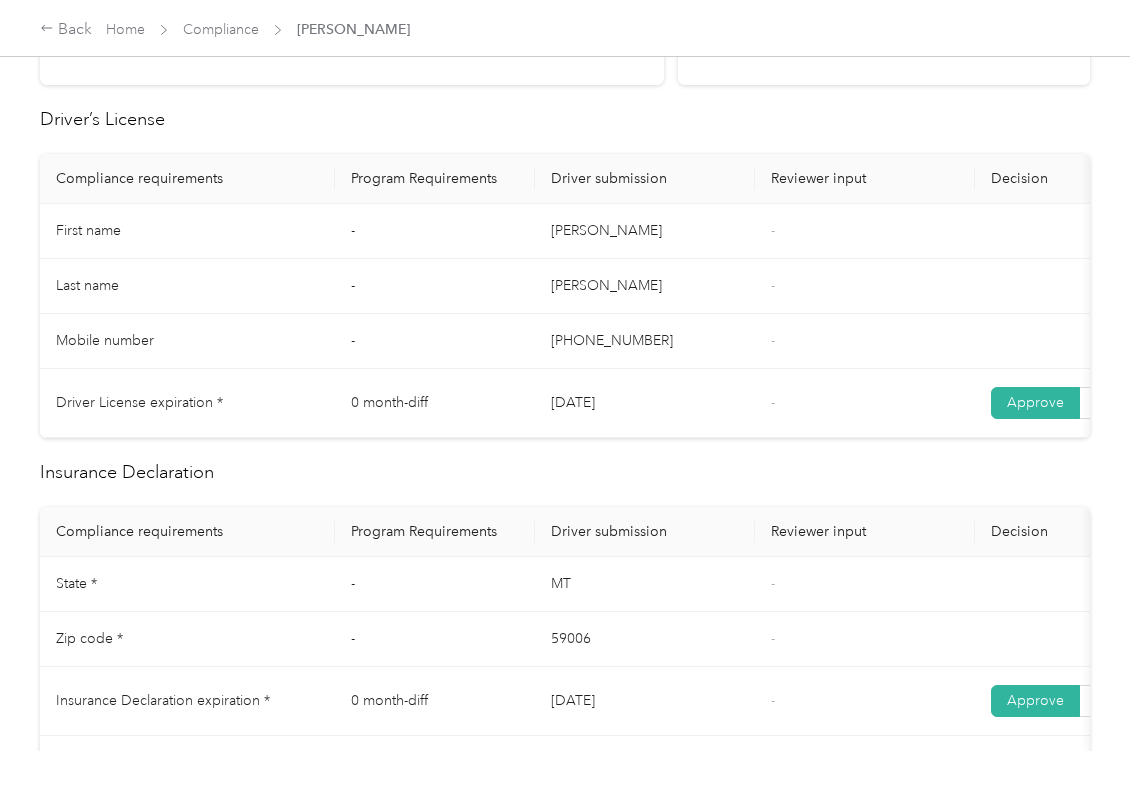 scroll, scrollTop: 0, scrollLeft: 0, axis: both 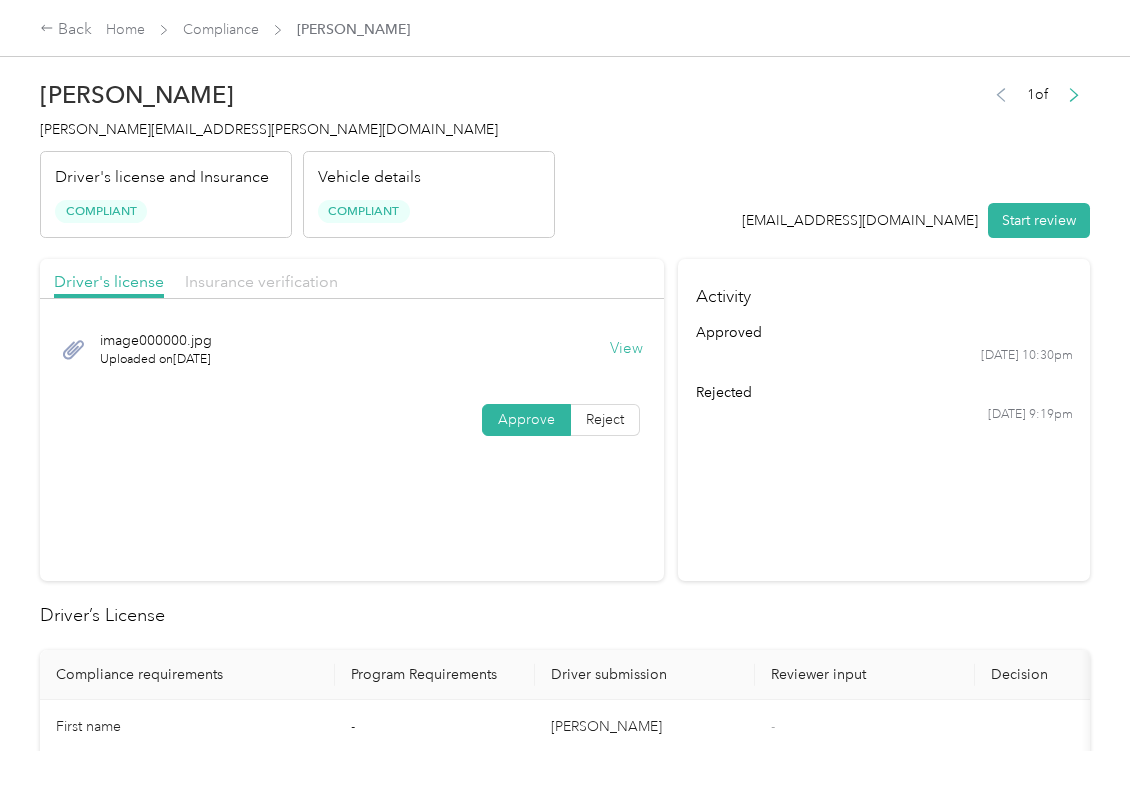 click on "Insurance verification" at bounding box center (261, 281) 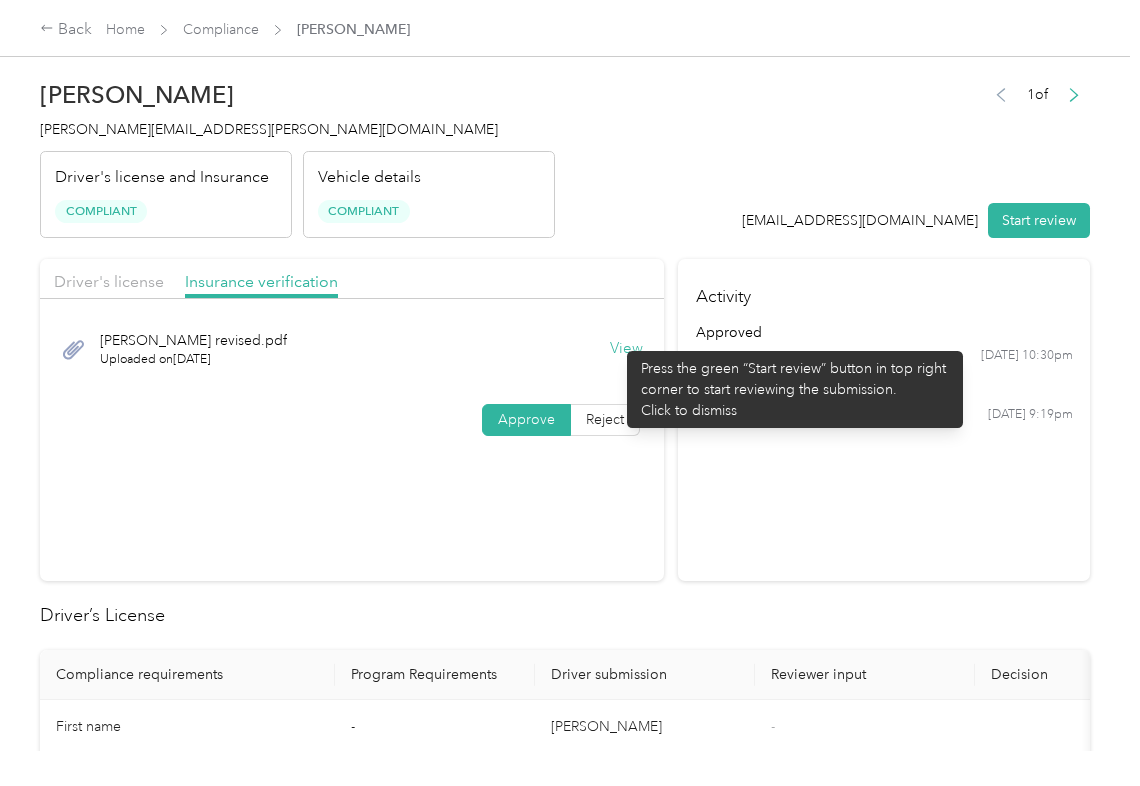 click on "View" at bounding box center (626, 349) 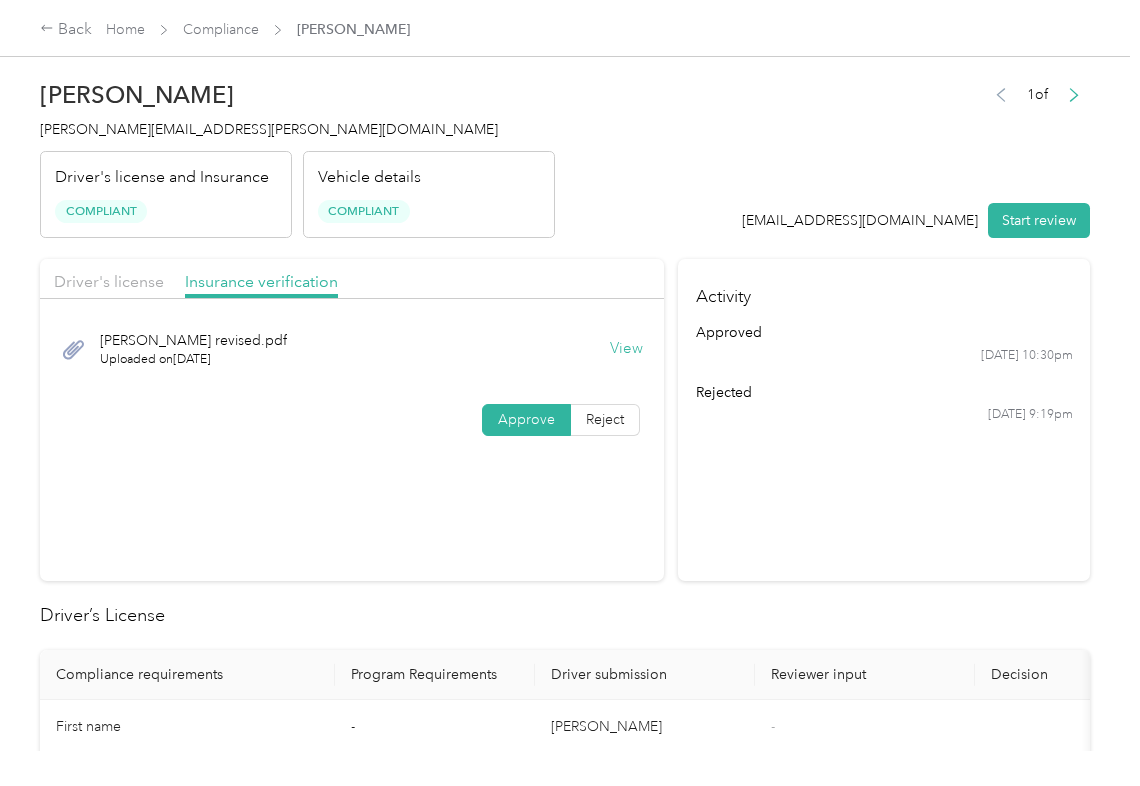 drag, startPoint x: 656, startPoint y: 662, endPoint x: 649, endPoint y: 673, distance: 13.038404 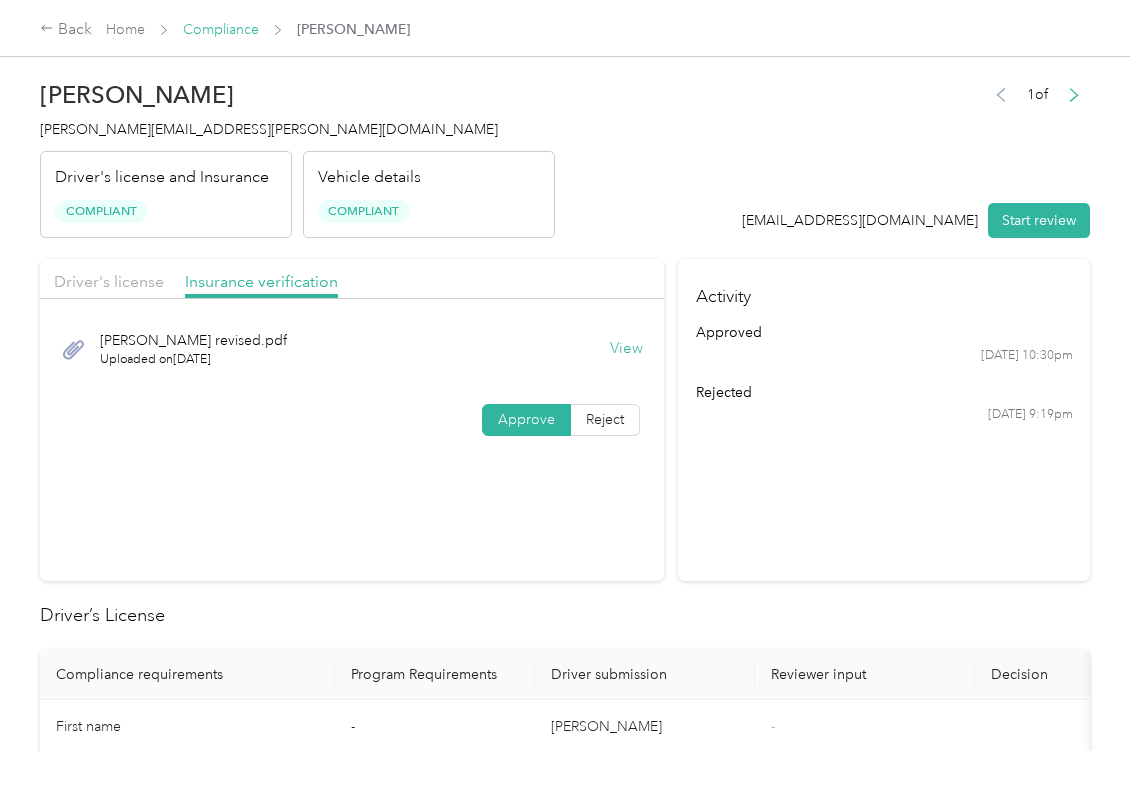 click on "Compliance" at bounding box center [221, 29] 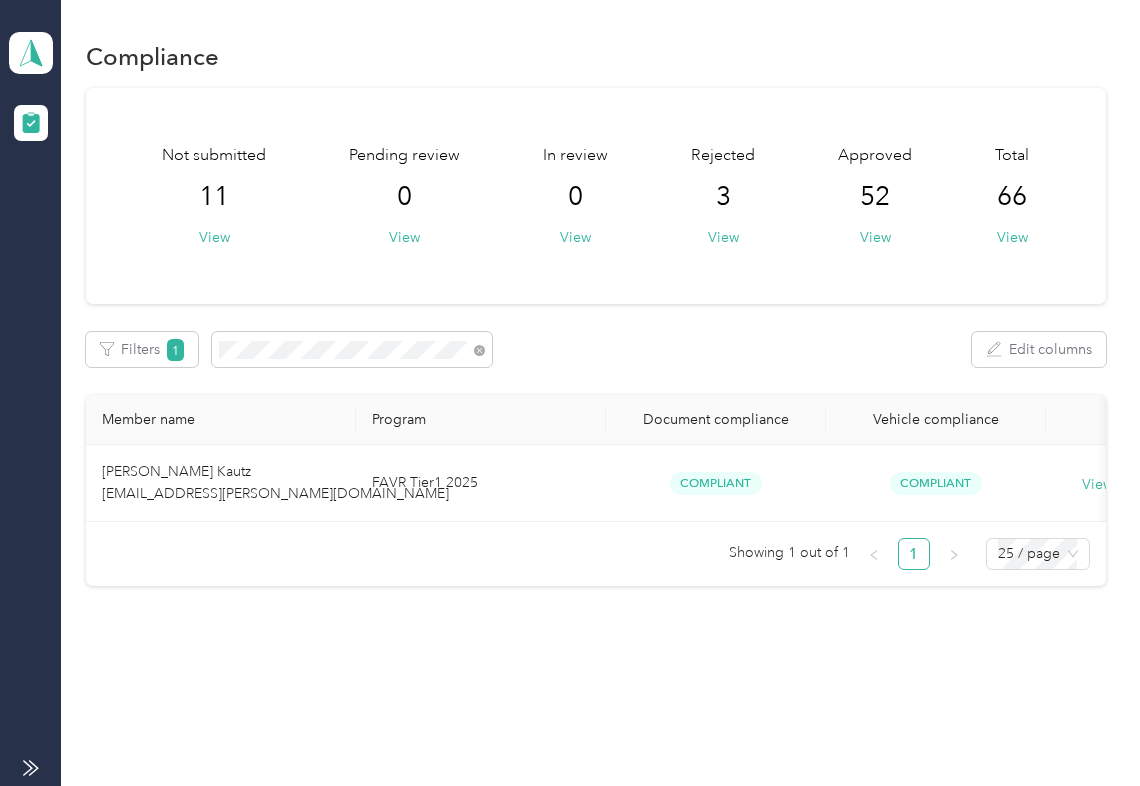 drag, startPoint x: 580, startPoint y: 338, endPoint x: 534, endPoint y: 348, distance: 47.07441 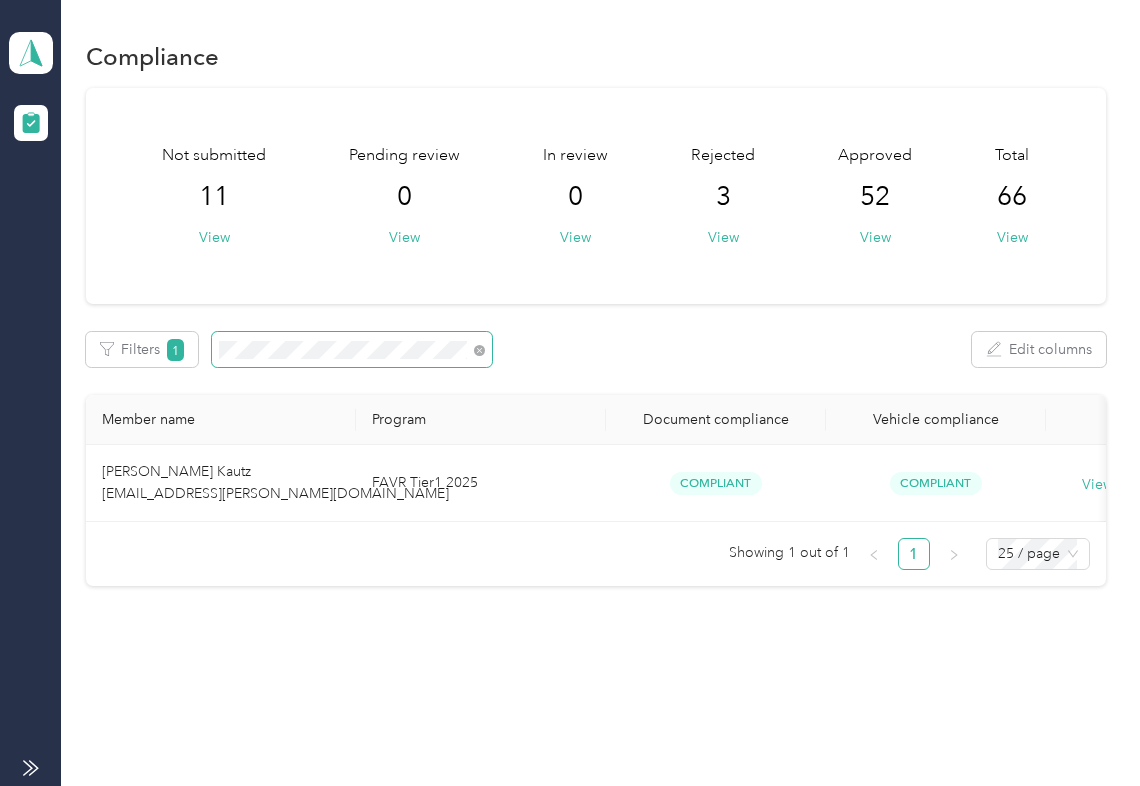 click at bounding box center [352, 349] 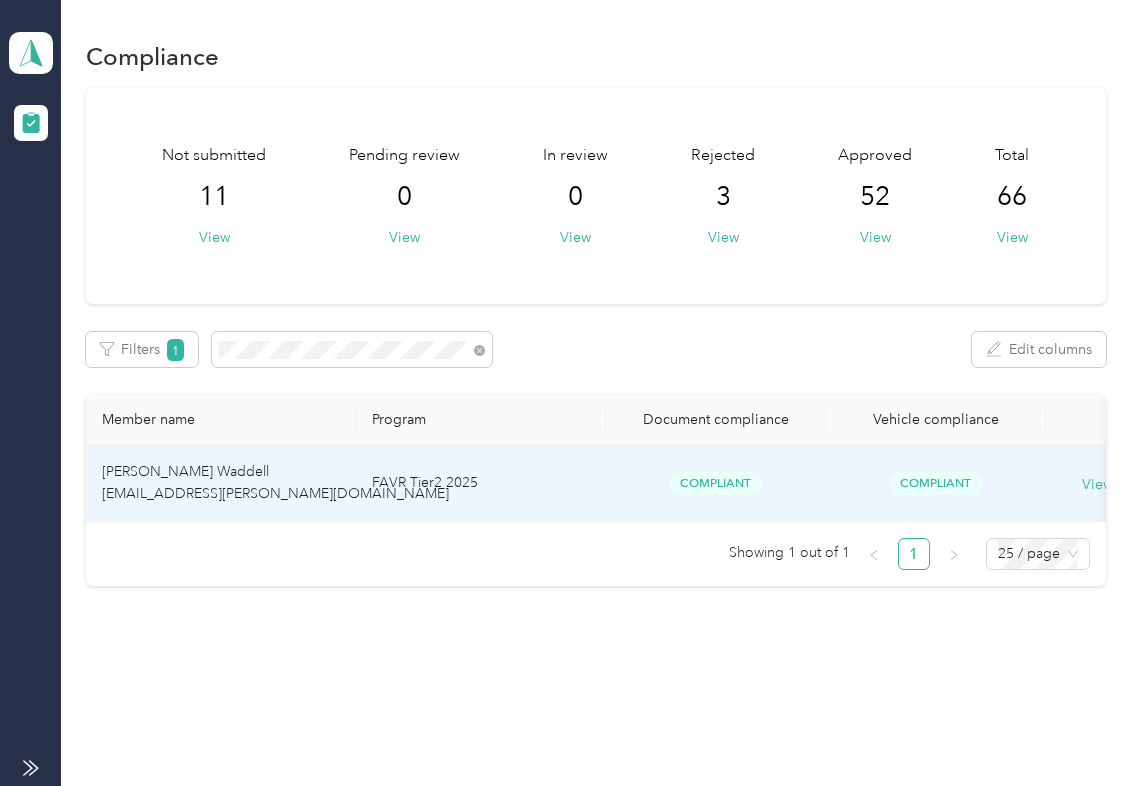 click on "[PERSON_NAME] Waddell
[EMAIL_ADDRESS][PERSON_NAME][DOMAIN_NAME]" at bounding box center [221, 483] 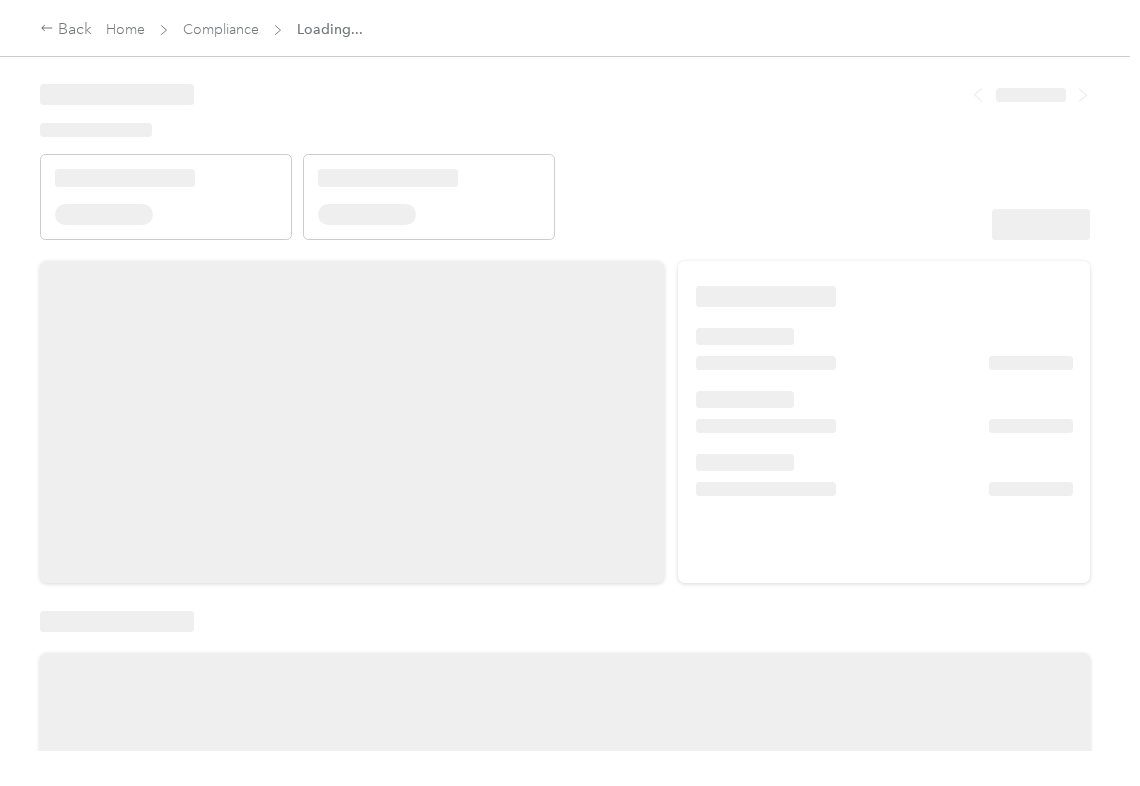scroll, scrollTop: 0, scrollLeft: 0, axis: both 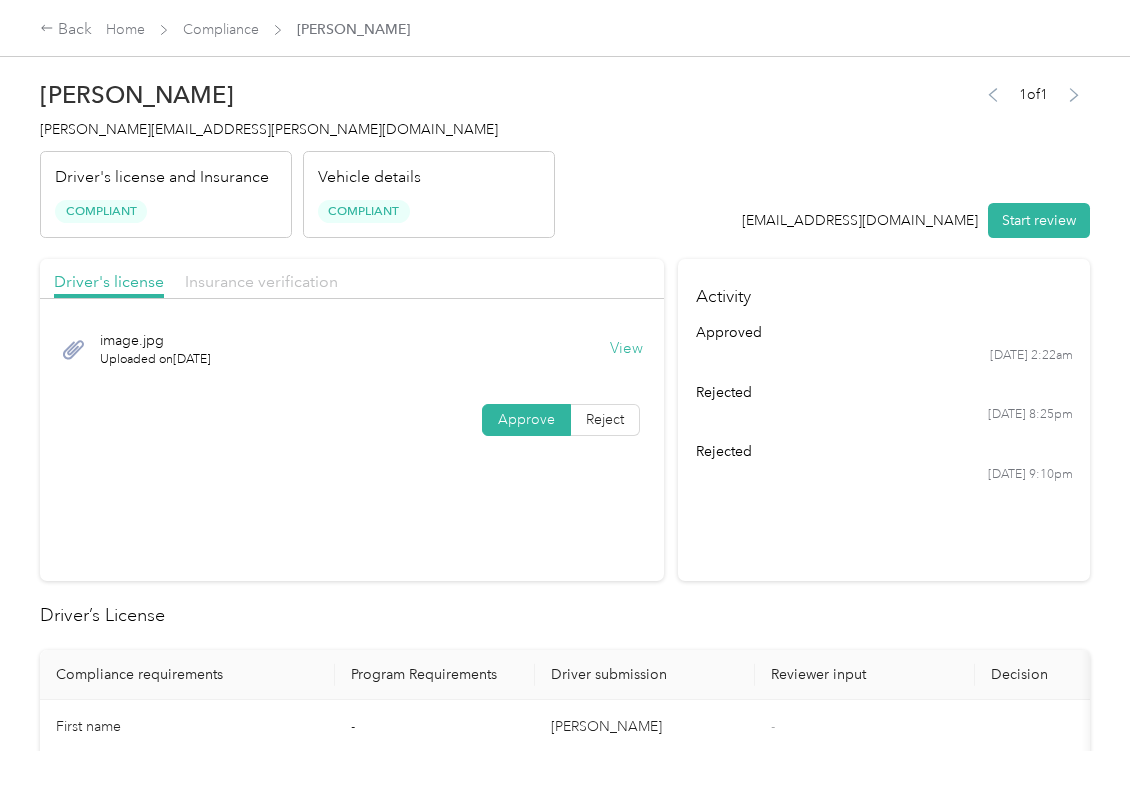 click on "Insurance verification" at bounding box center (261, 281) 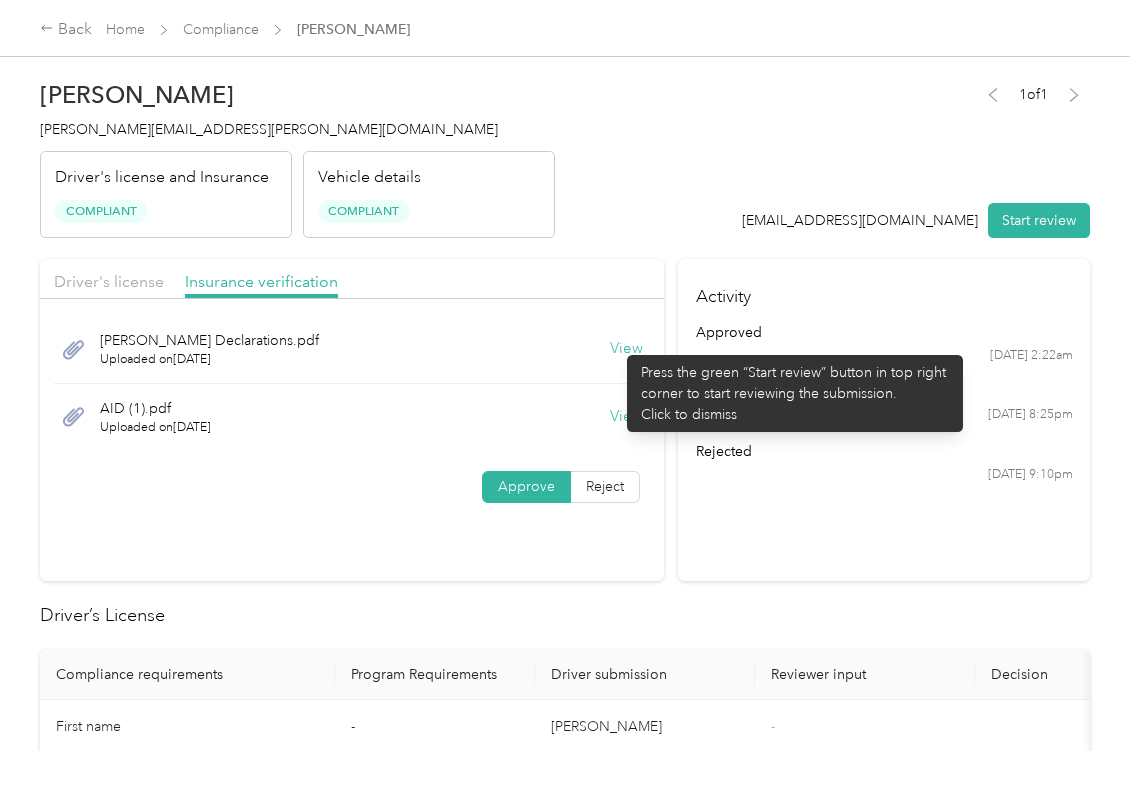 click on "View" at bounding box center (626, 349) 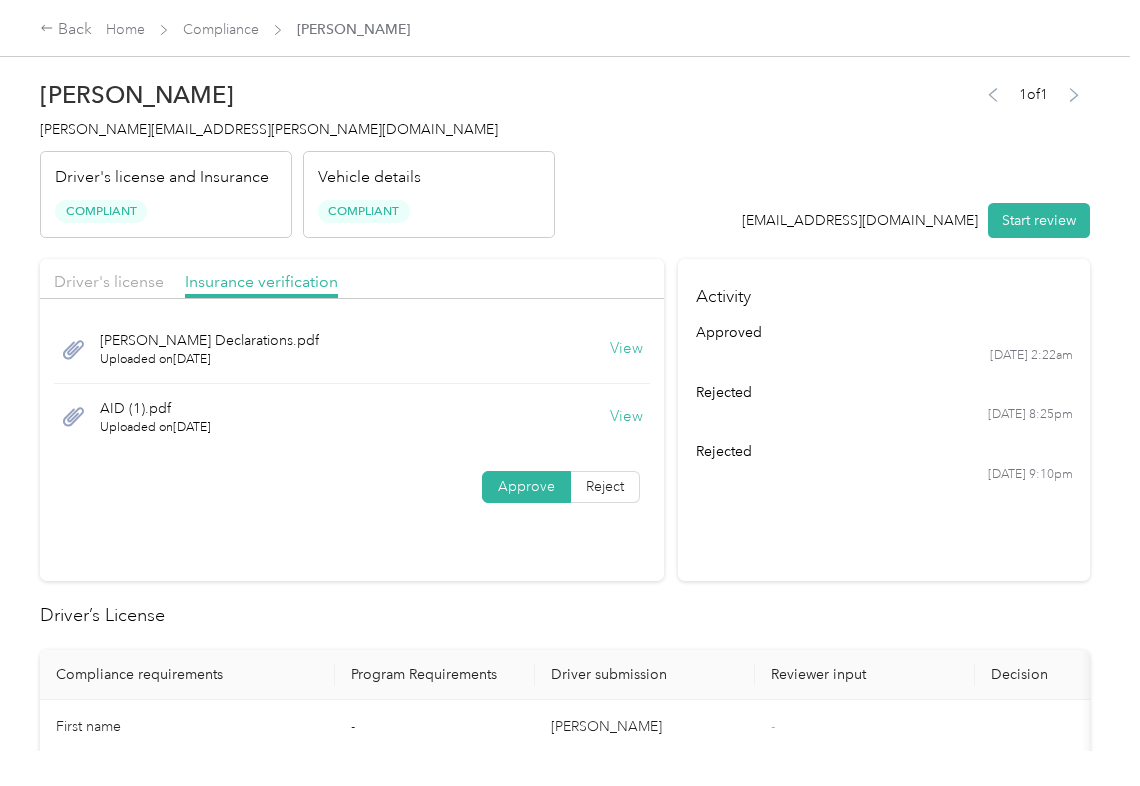 click on "View" at bounding box center [626, 417] 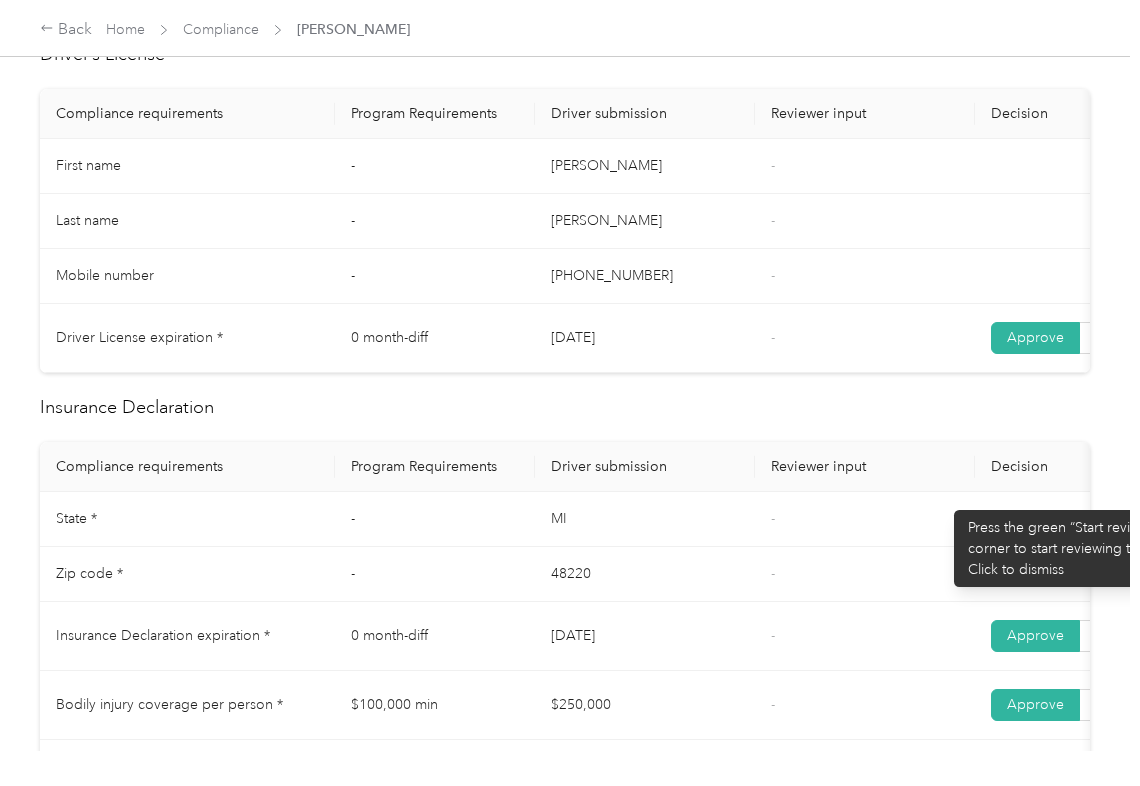 scroll, scrollTop: 933, scrollLeft: 0, axis: vertical 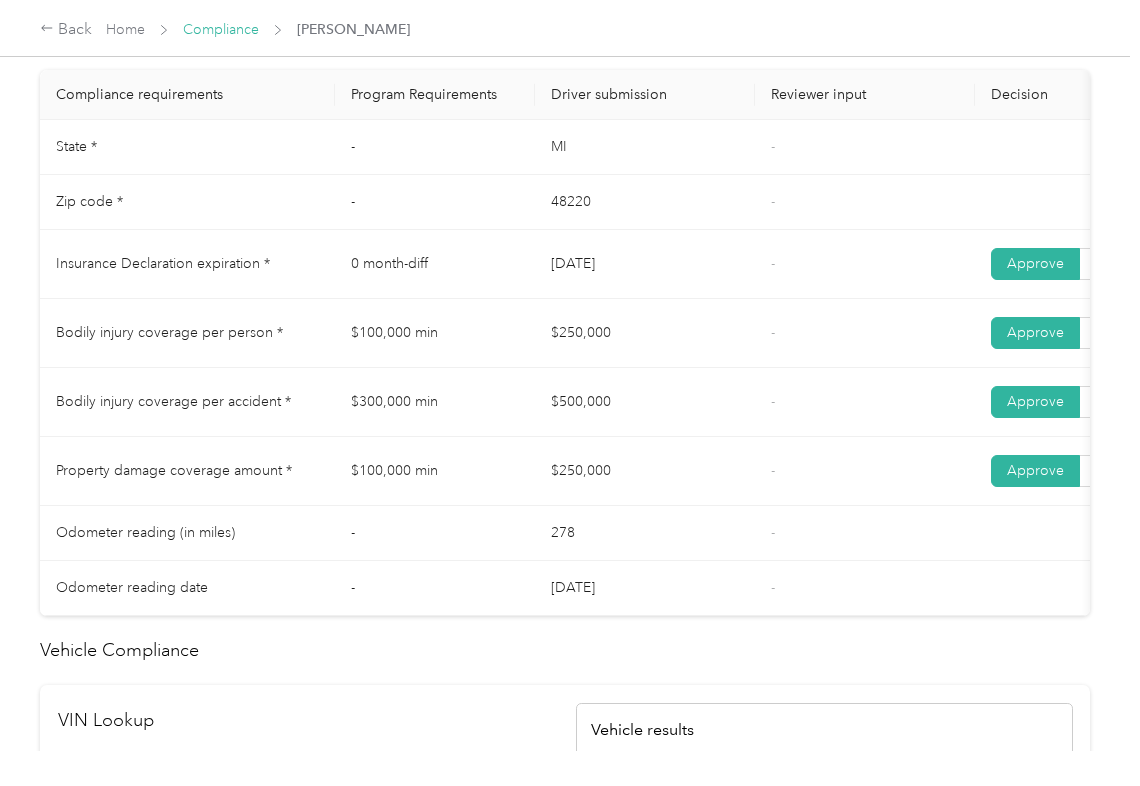 click on "Compliance" at bounding box center [221, 29] 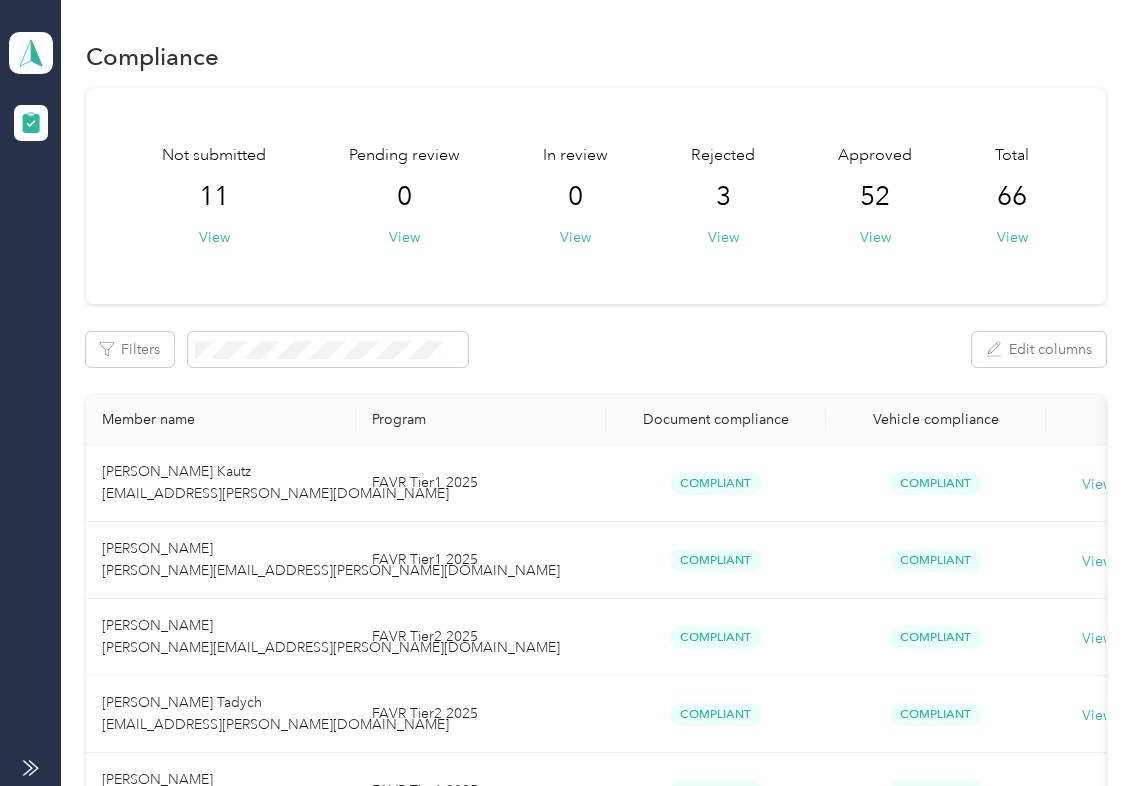 drag, startPoint x: 793, startPoint y: 366, endPoint x: 538, endPoint y: 338, distance: 256.53265 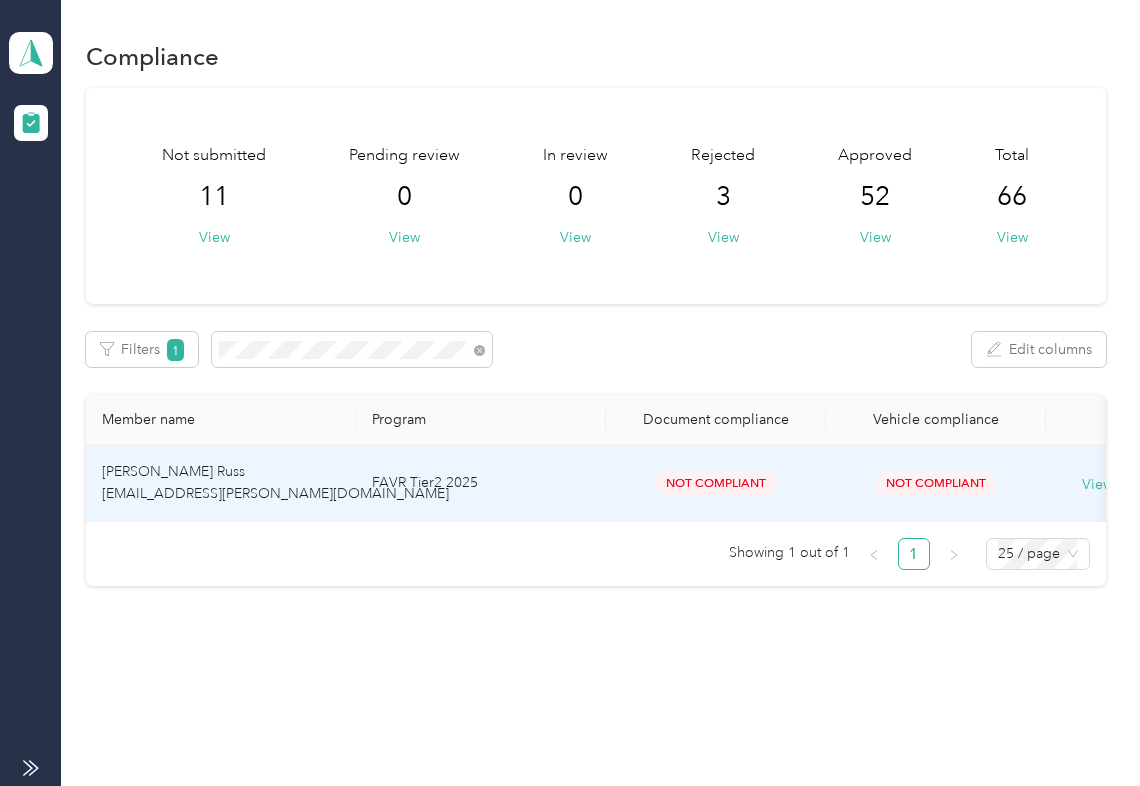 click on "[PERSON_NAME] Russ
[EMAIL_ADDRESS][PERSON_NAME][DOMAIN_NAME]" at bounding box center (221, 483) 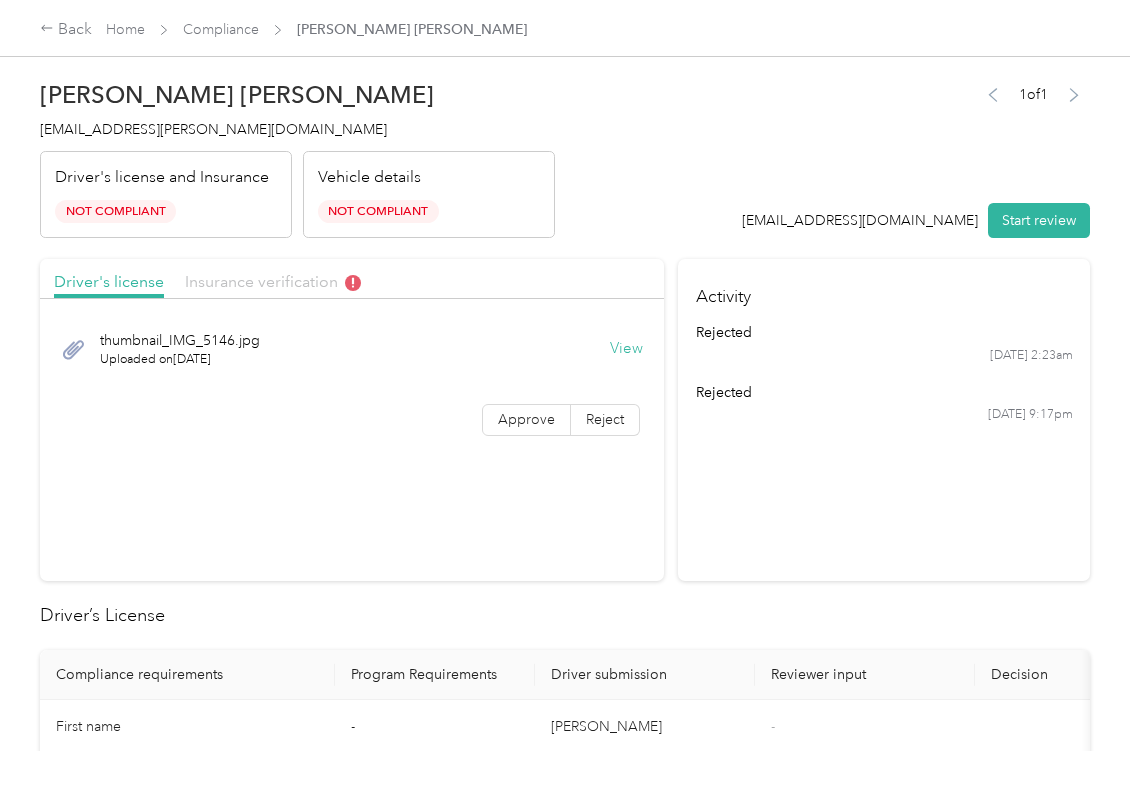 click on "Insurance verification" at bounding box center (273, 281) 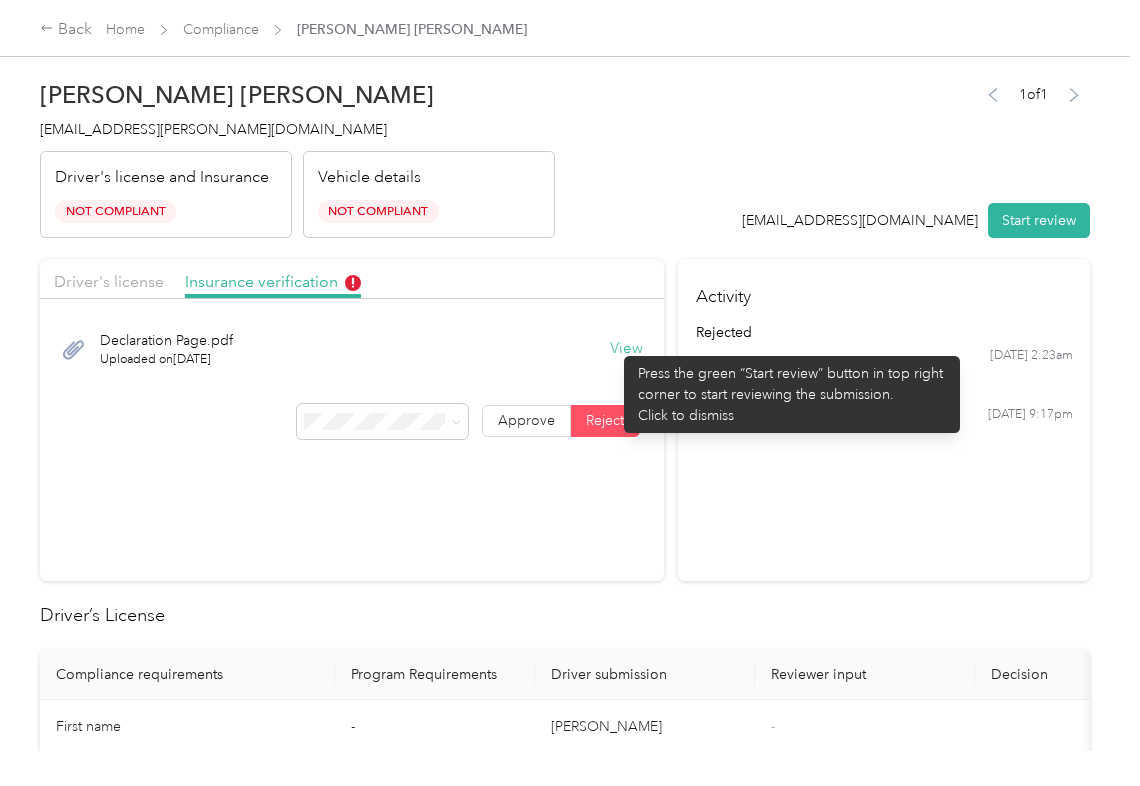 click on "View" at bounding box center [626, 349] 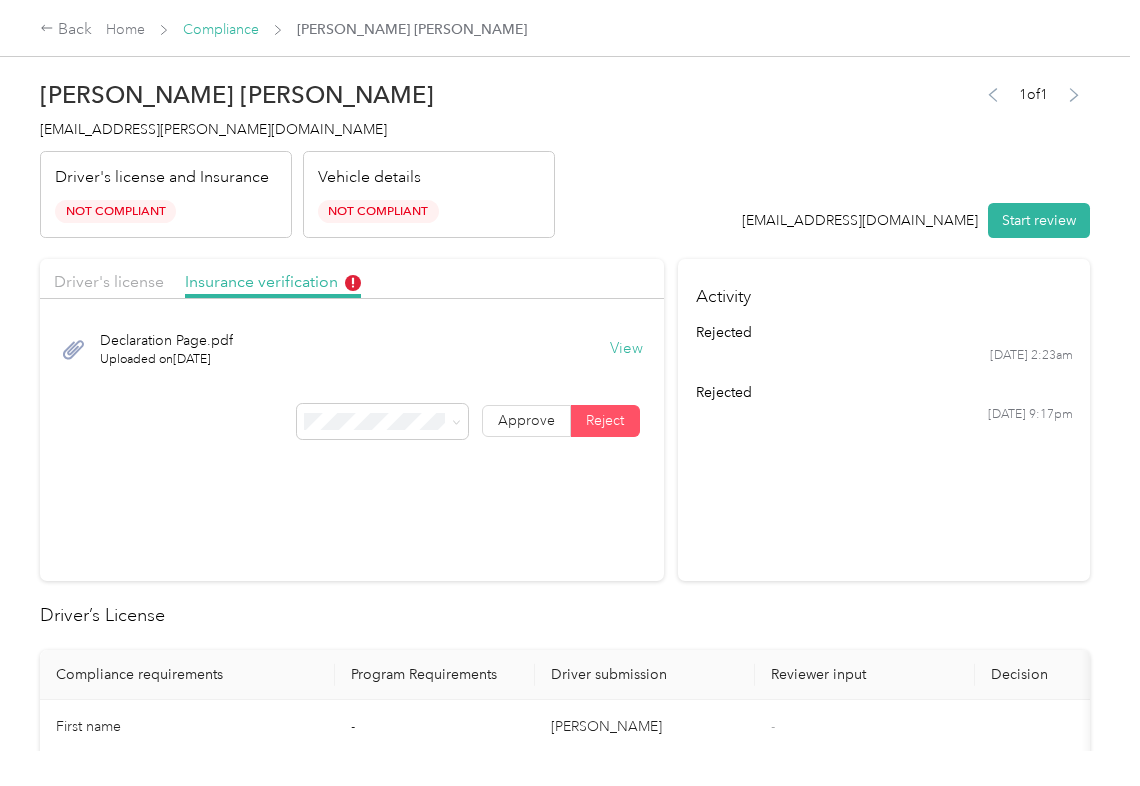 click on "Compliance" at bounding box center [221, 29] 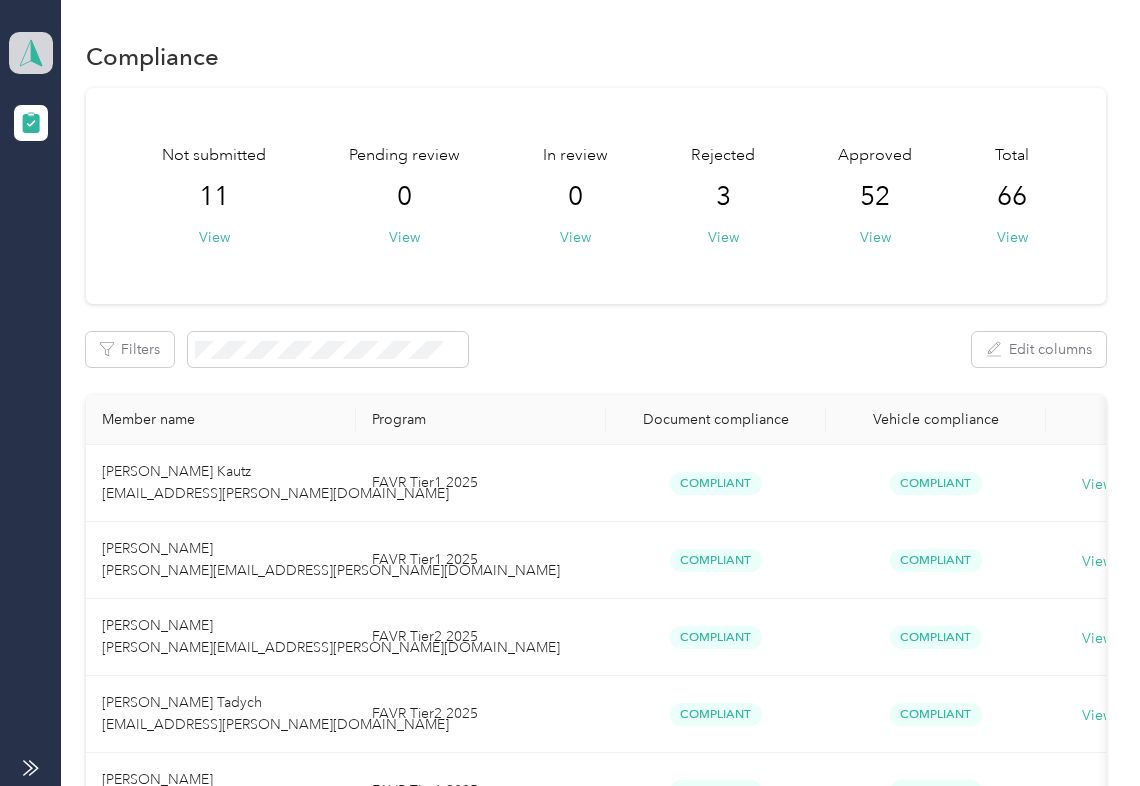 click 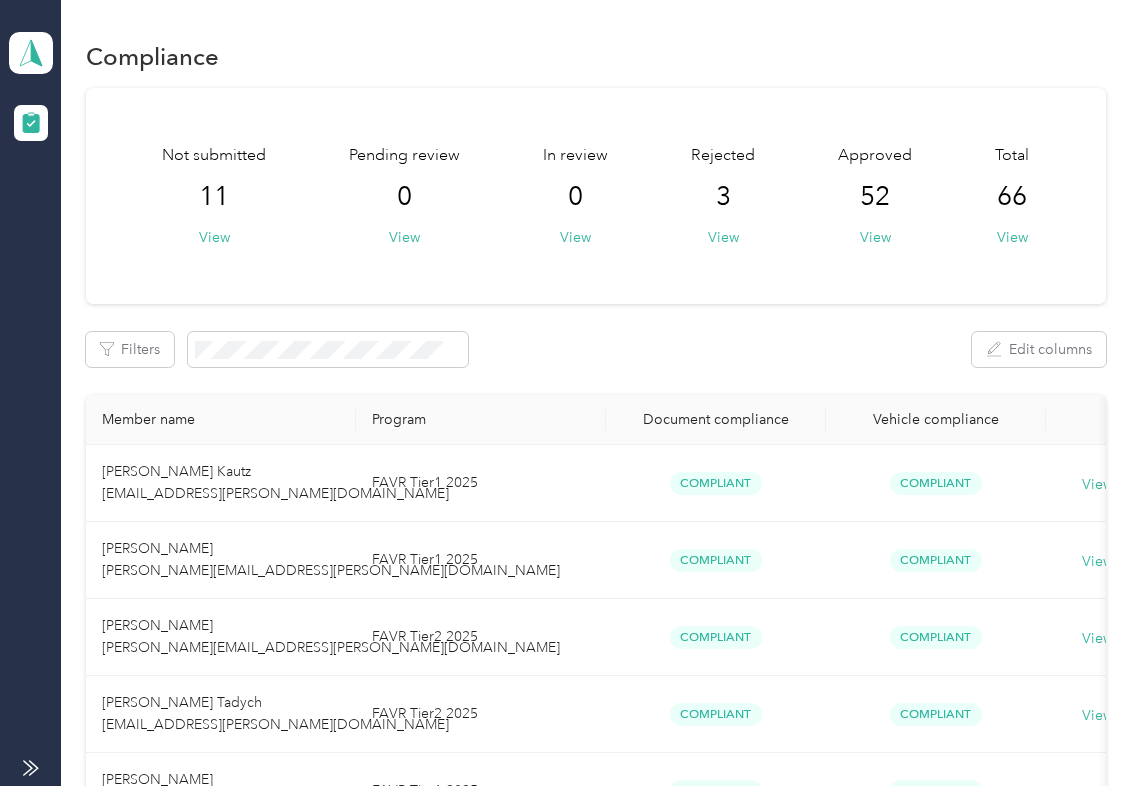 click on "Log out" at bounding box center [219, 209] 